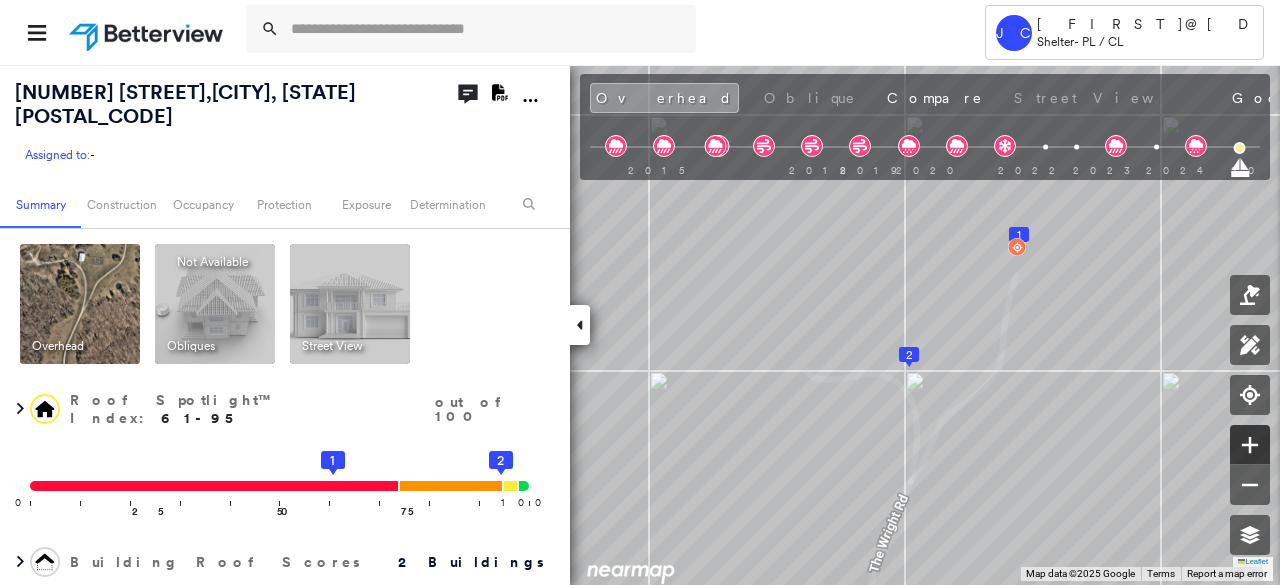 scroll, scrollTop: 0, scrollLeft: 0, axis: both 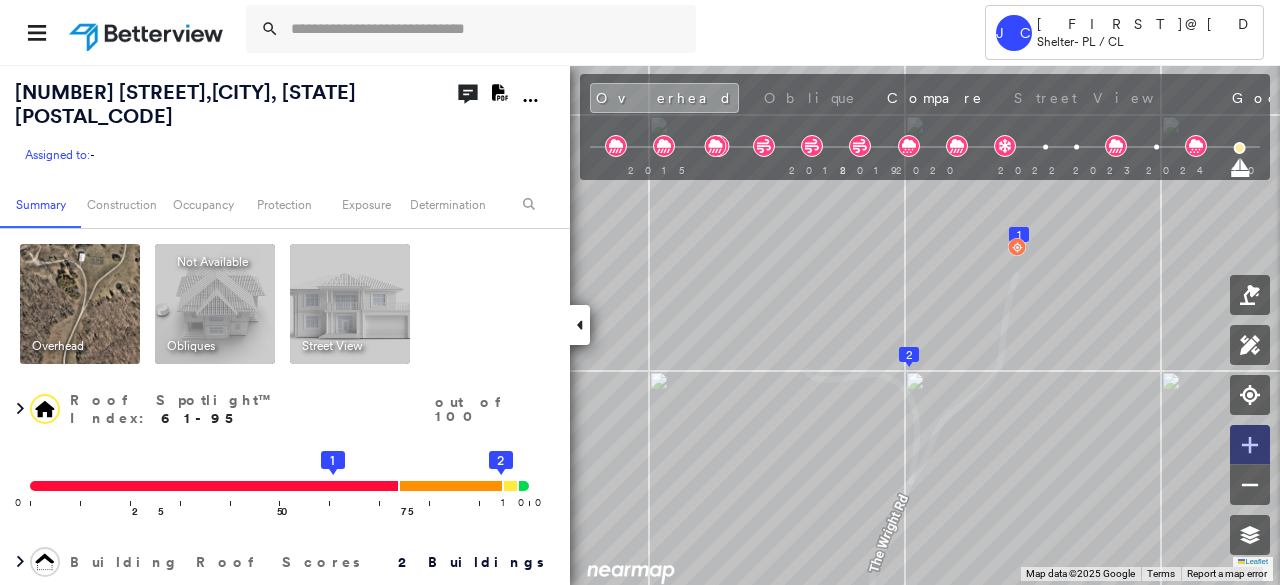 click 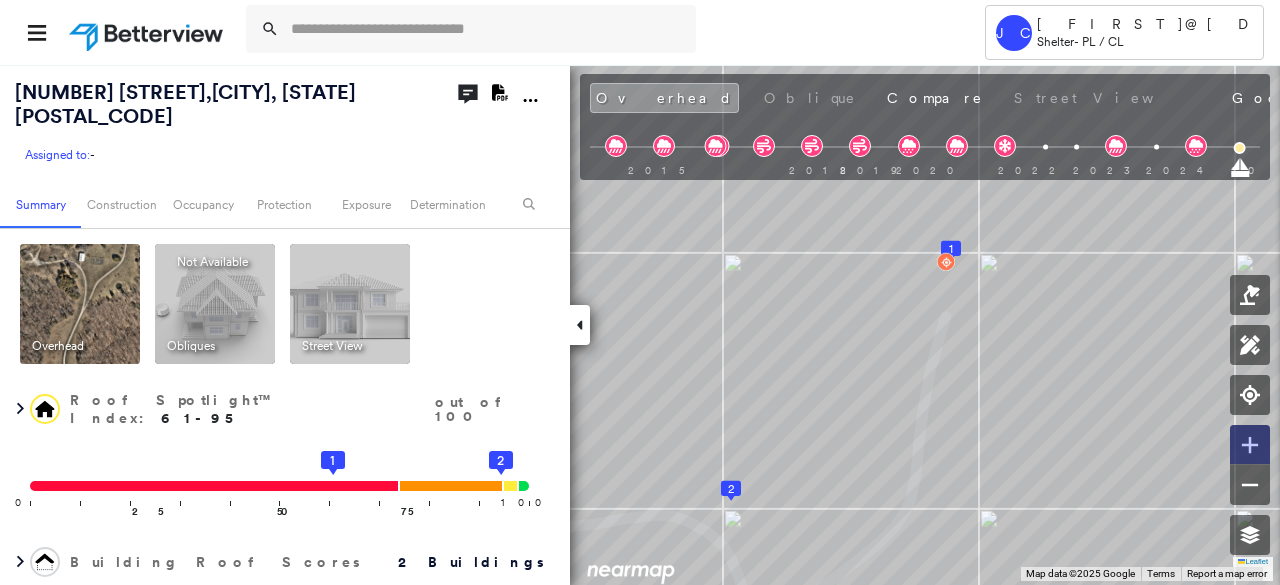 click 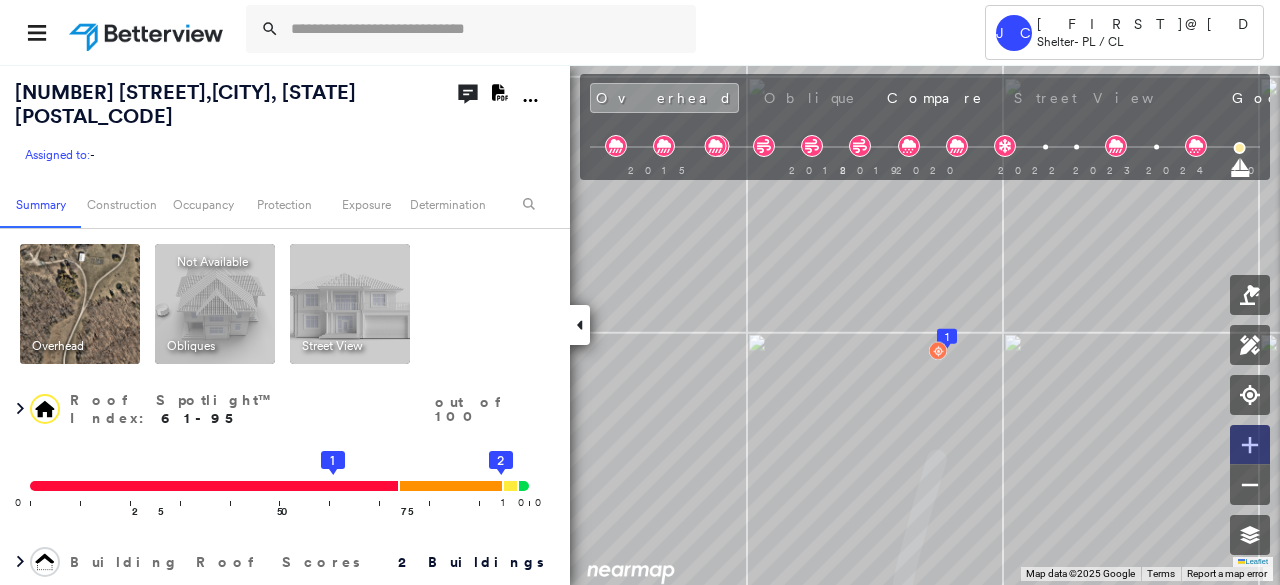 click 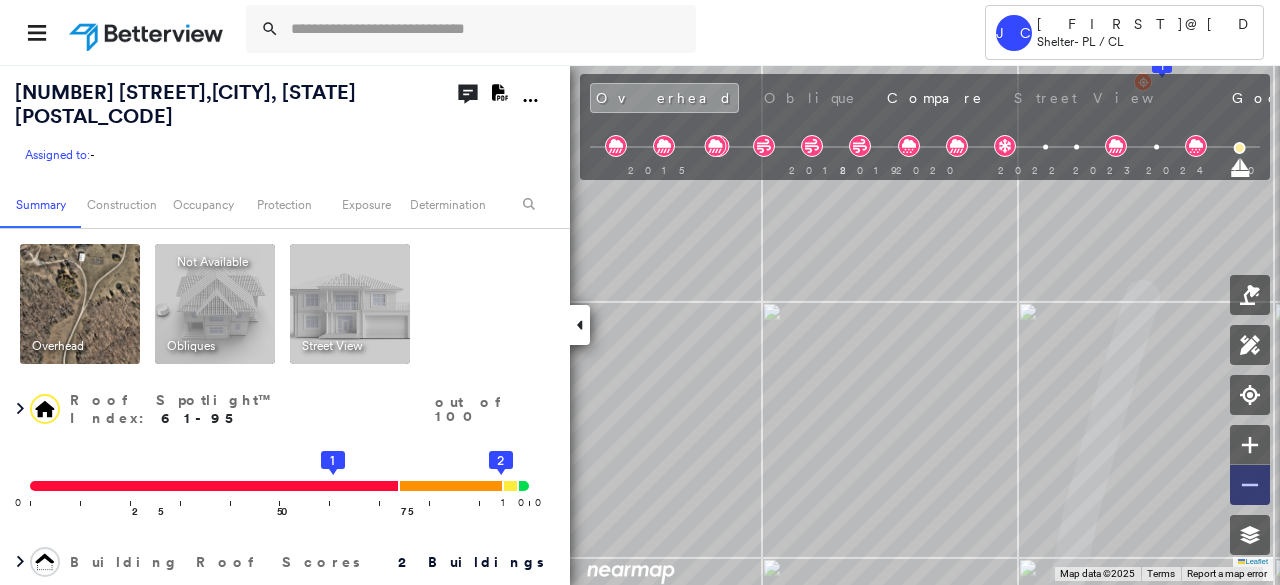 click 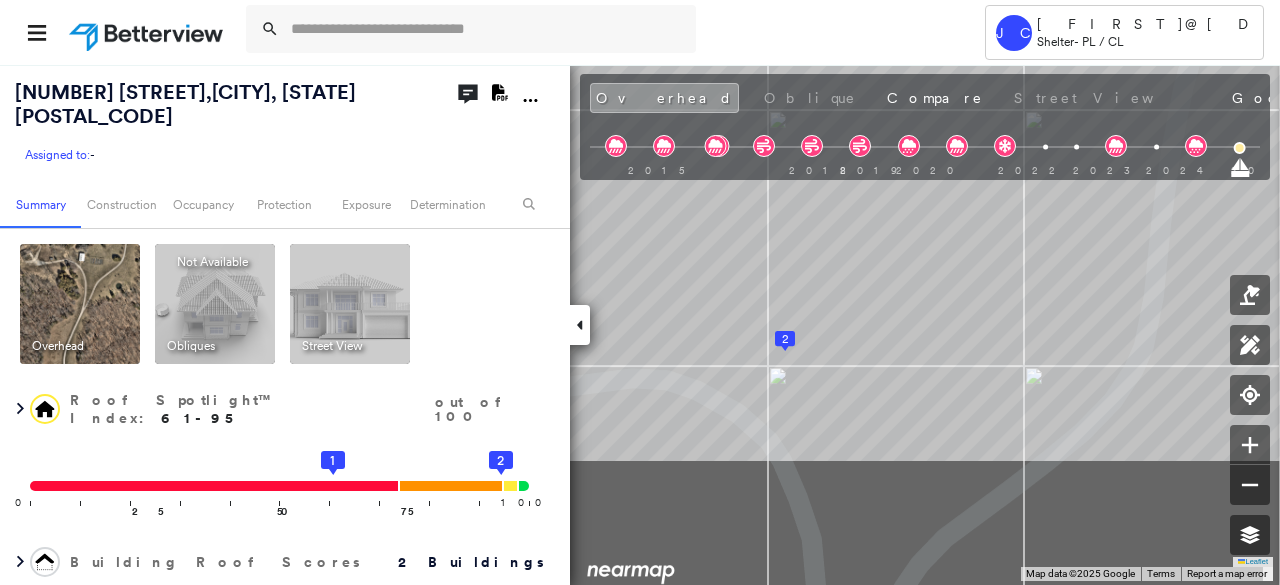 click on "[NUMBER] [STREET] ,  [CITY], [STATE] [POSTAL_CODE] Assigned to:  - Assigned to:  - Assigned to:  - Open Comments Download PDF Report Summary Construction Occupancy Protection Exposure Determination Overhead Obliques Not Available ; Street View Roof Spotlight™ Index :  [NUMBER]-[NUMBER] out of [NUMBER] 0 100 25 50 75 1 2 Building Roof Scores 2 Buildings Policy Information Flags :  2 (0 cleared, 2 uncleared) Construction Roof Spotlights :  Zinc Staining, Staining, Tile or Shingle Staining, Translucent Roofing, Overhang and 3 more Property Features :  Junk and Wreckage, Water Hazard, Road (Drivable Surface), Asphalt, Nonwooden Construction Material and 6 more Roof Age :  All Buildings greater than [NUMBER] years old. 1 Building 1 :  [NUMBER]+ years 2 Building 2 :  [NUMBER]+ years Roof Size & Shape :  2 buildings  BuildZoom - Building Permit Data and Analysis Occupancy Place Detail Protection Exposure Fire Path FEMA Risk Index Wind Claim Predictor: Most Risky [NUMBER]   out of  [NUMBER] Additional Perils Proximity Alerts :  Chimney Tree Fall Risk:  Present   Flags :" at bounding box center (640, 324) 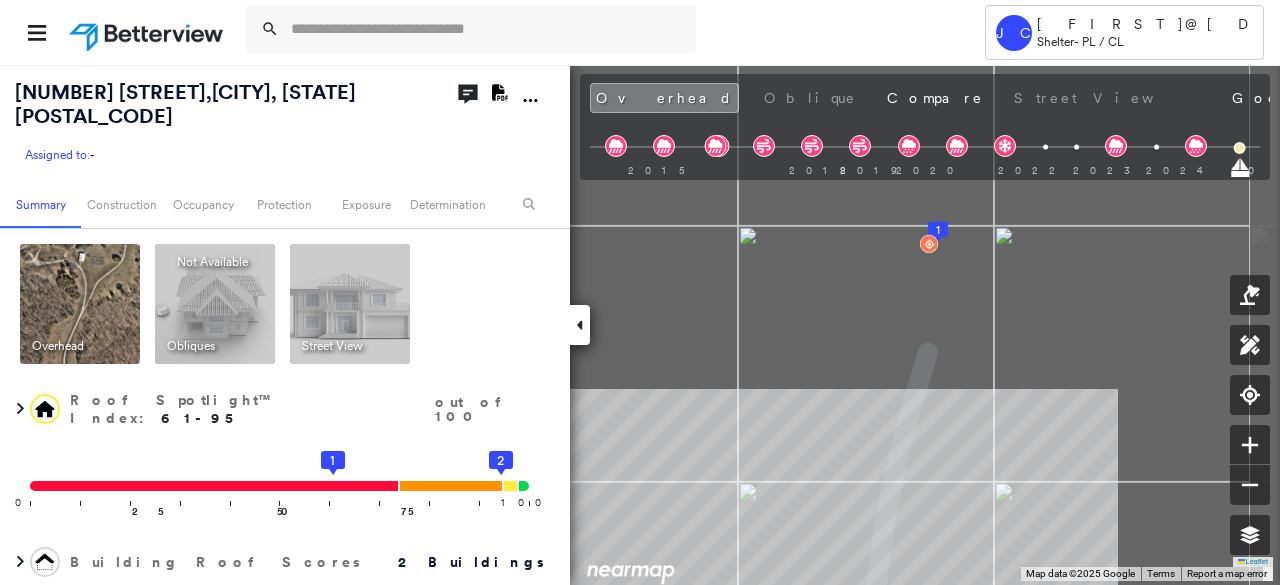 click on "Tower JC [EMAIL] [COMPANY]  -   PL / CL [NUMBER] [STREET] ,  [CITY], [STATE] [POSTAL_CODE] Assigned to:  - Assigned to:  - Assigned to:  - Open Comments Download PDF Report Summary Construction Occupancy Protection Exposure Determination Overhead Obliques Not Available ; Street View Roof Spotlight™ Index :  61-95 out of 100 0 100 25 50 75 1 2 Building Roof Scores 2 Buildings Policy Information Flags :  2 (0 cleared, 2 uncleared) Construction Roof Spotlights :  Zinc Staining, Staining, Tile or Shingle Staining, Translucent Roofing, Overhang and 3 more Property Features :  Junk and Wreckage, Water Hazard, Road (Drivable Surface), Asphalt, Nonwooden Construction Material and 6 more Roof Age :  All Buildings greater than 3 years old. 1 Building 1 :  3+ years 2 Building 2 :  3+ years Roof Size & Shape :  2 buildings  BuildZoom - Building Permit Data and Analysis Occupancy Place Detail Protection Exposure Fire Path FEMA Risk Index Wind Claim Predictor: Most Risky 1   out of  5 Additional Perils :    :" at bounding box center (640, 292) 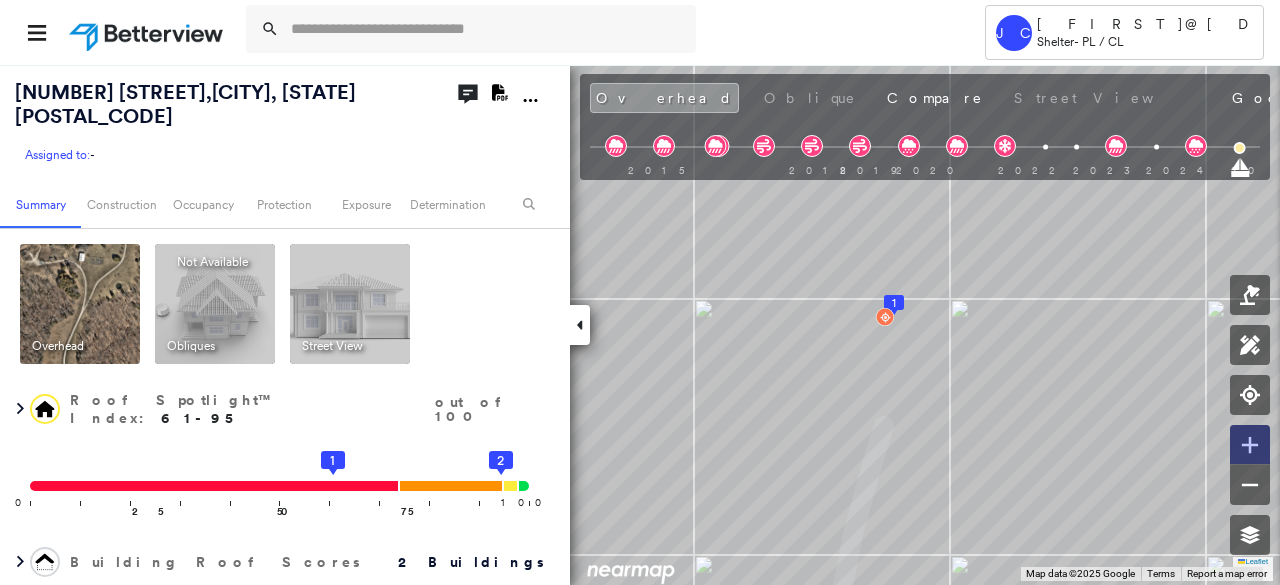 click 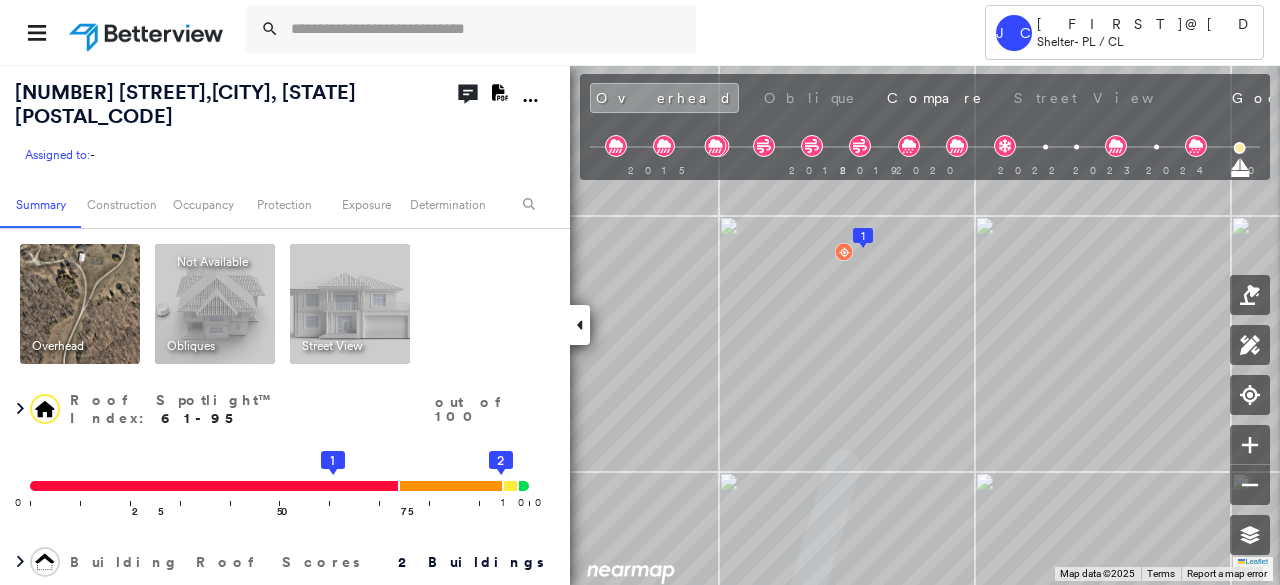drag, startPoint x: 1244, startPoint y: 444, endPoint x: 1256, endPoint y: 587, distance: 143.50261 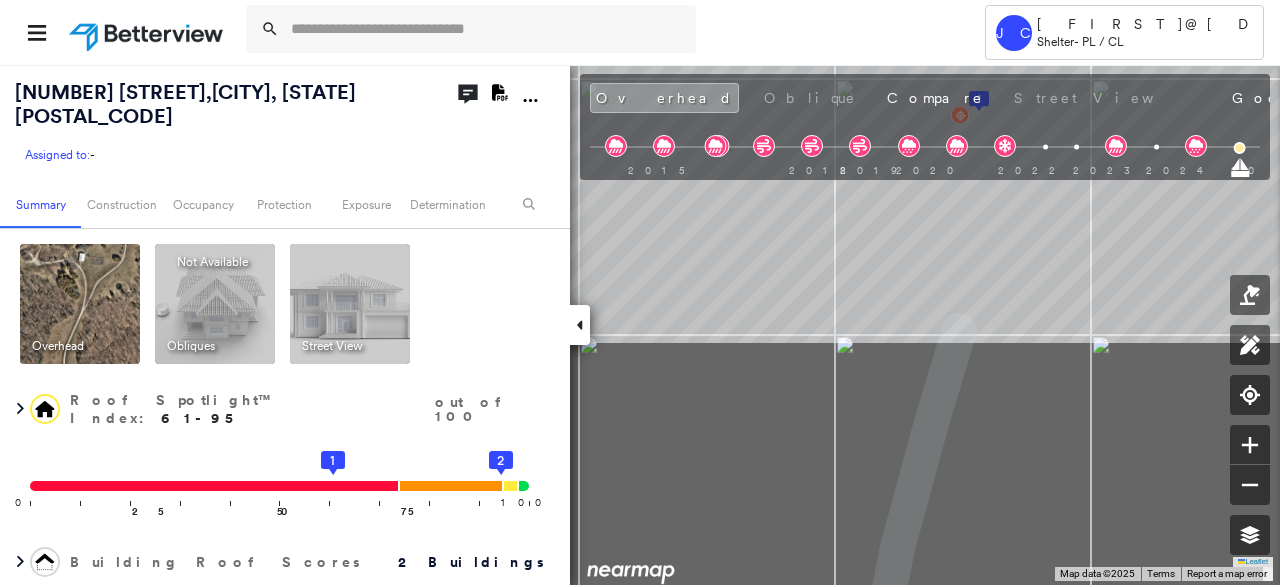 click on "Tower JC [EMAIL] [COMPANY]  -   PL / CL [NUMBER] [STREET] ,  [CITY], [STATE] [POSTAL_CODE] Assigned to:  - Assigned to:  - Assigned to:  - Open Comments Download PDF Report Summary Construction Occupancy Protection Exposure Determination Overhead Obliques Not Available ; Street View Roof Spotlight™ Index :  61-95 out of 100 0 100 25 50 75 1 2 Building Roof Scores 2 Buildings Policy Information Flags :  2 (0 cleared, 2 uncleared) Construction Roof Spotlights :  Zinc Staining, Staining, Tile or Shingle Staining, Translucent Roofing, Overhang and 3 more Property Features :  Junk and Wreckage, Water Hazard, Road (Drivable Surface), Asphalt, Nonwooden Construction Material and 6 more Roof Age :  All Buildings greater than 3 years old. 1 Building 1 :  3+ years 2 Building 2 :  3+ years Roof Size & Shape :  2 buildings  BuildZoom - Building Permit Data and Analysis Occupancy Place Detail Protection Exposure Fire Path FEMA Risk Index Wind Claim Predictor: Most Risky 1   out of  5 Additional Perils :    :" at bounding box center (640, 292) 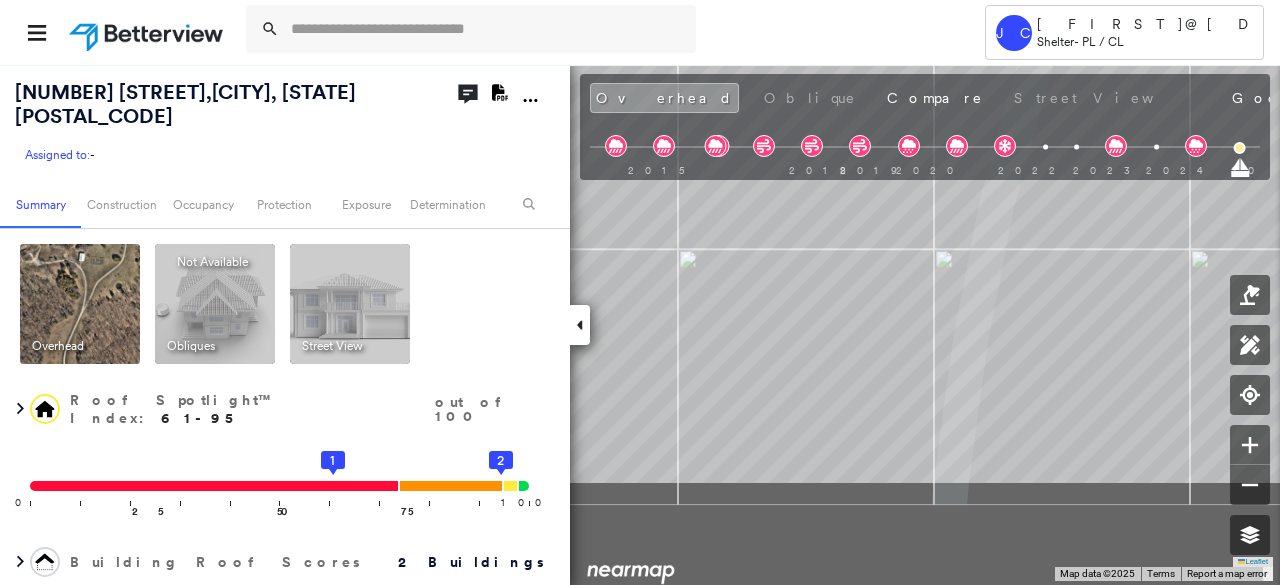click on "Tower JC [EMAIL] [COMPANY]  -   PL / CL [NUMBER] [STREET] ,  [CITY], [STATE] [POSTAL_CODE] Assigned to:  - Assigned to:  - Assigned to:  - Open Comments Download PDF Report Summary Construction Occupancy Protection Exposure Determination Overhead Obliques Not Available ; Street View Roof Spotlight™ Index :  61-95 out of 100 0 100 25 50 75 1 2 Building Roof Scores 2 Buildings Policy Information Flags :  2 (0 cleared, 2 uncleared) Construction Roof Spotlights :  Zinc Staining, Staining, Tile or Shingle Staining, Translucent Roofing, Overhang and 3 more Property Features :  Junk and Wreckage, Water Hazard, Road (Drivable Surface), Asphalt, Nonwooden Construction Material and 6 more Roof Age :  All Buildings greater than 3 years old. 1 Building 1 :  3+ years 2 Building 2 :  3+ years Roof Size & Shape :  2 buildings  BuildZoom - Building Permit Data and Analysis Occupancy Place Detail Protection Exposure Fire Path FEMA Risk Index Wind Claim Predictor: Most Risky 1   out of  5 Additional Perils :    :" at bounding box center [640, 292] 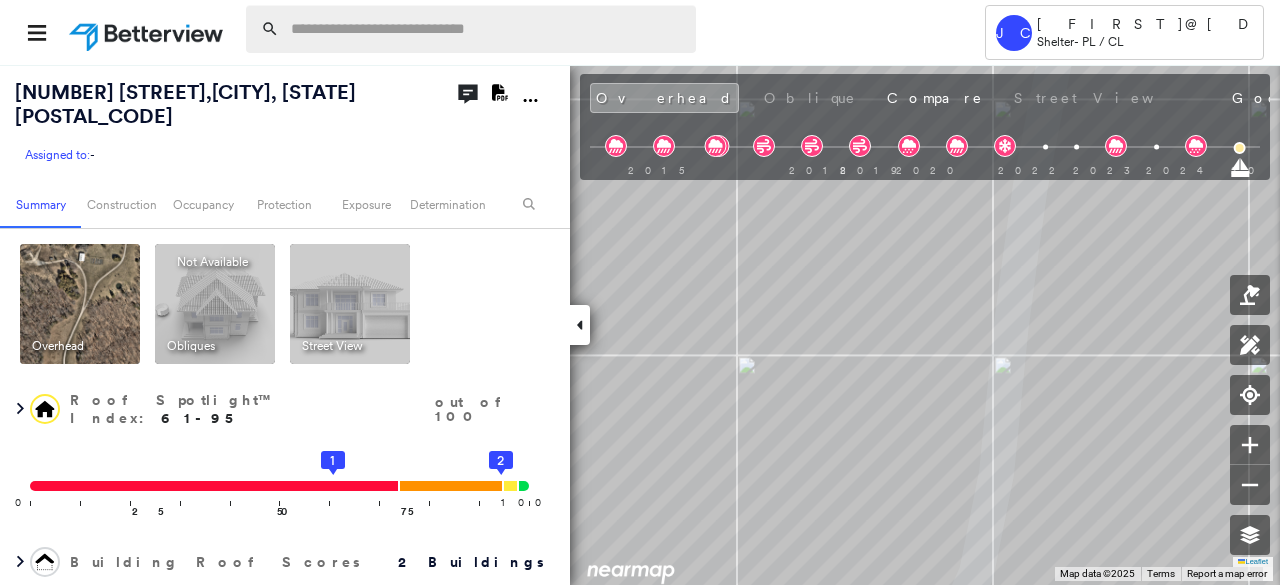 click at bounding box center (487, 29) 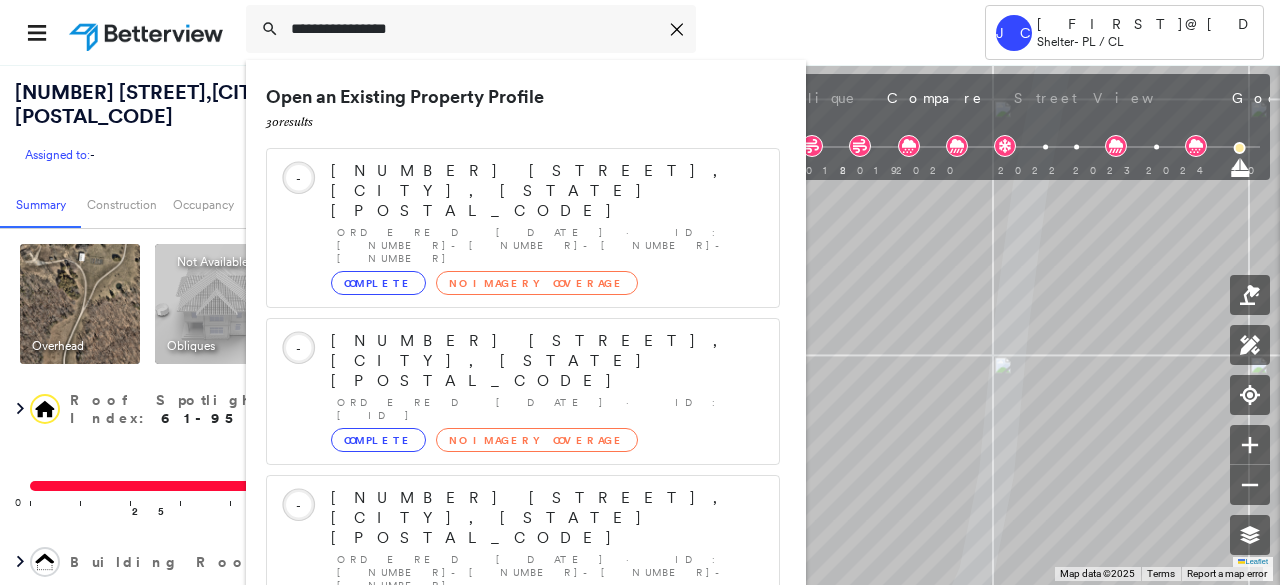 type on "**********" 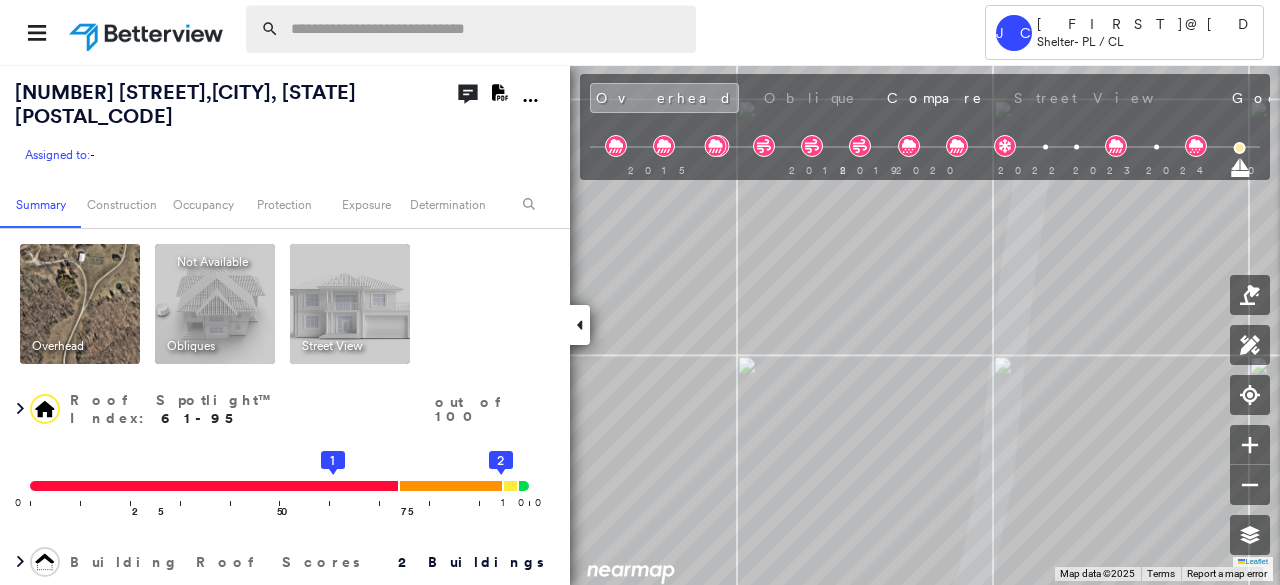 click at bounding box center [487, 29] 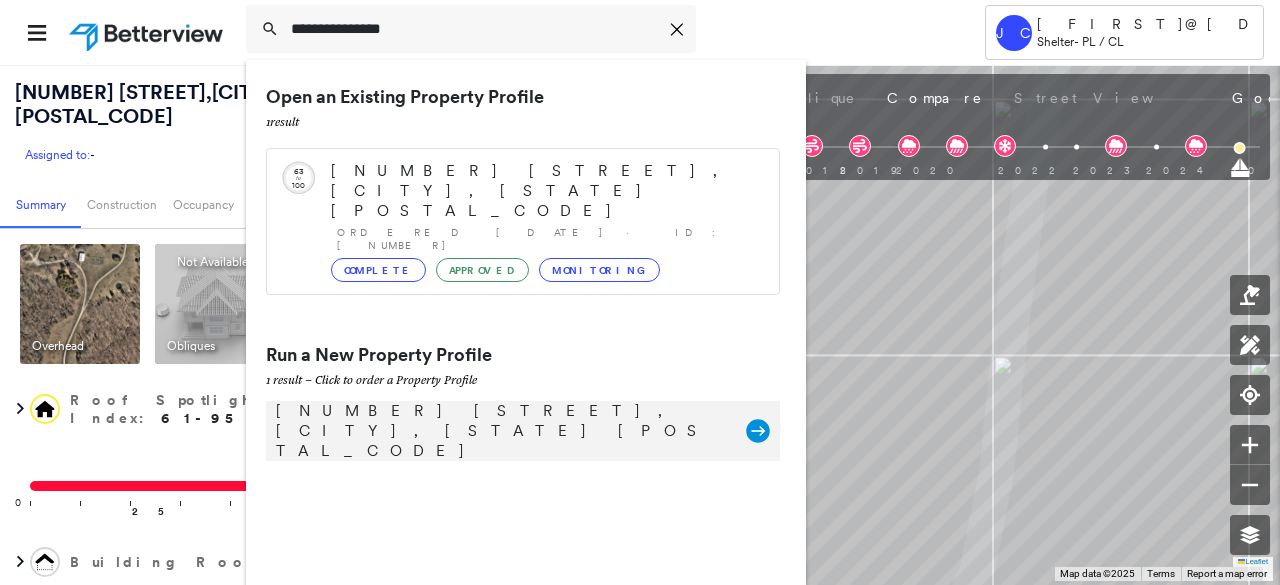 type on "**********" 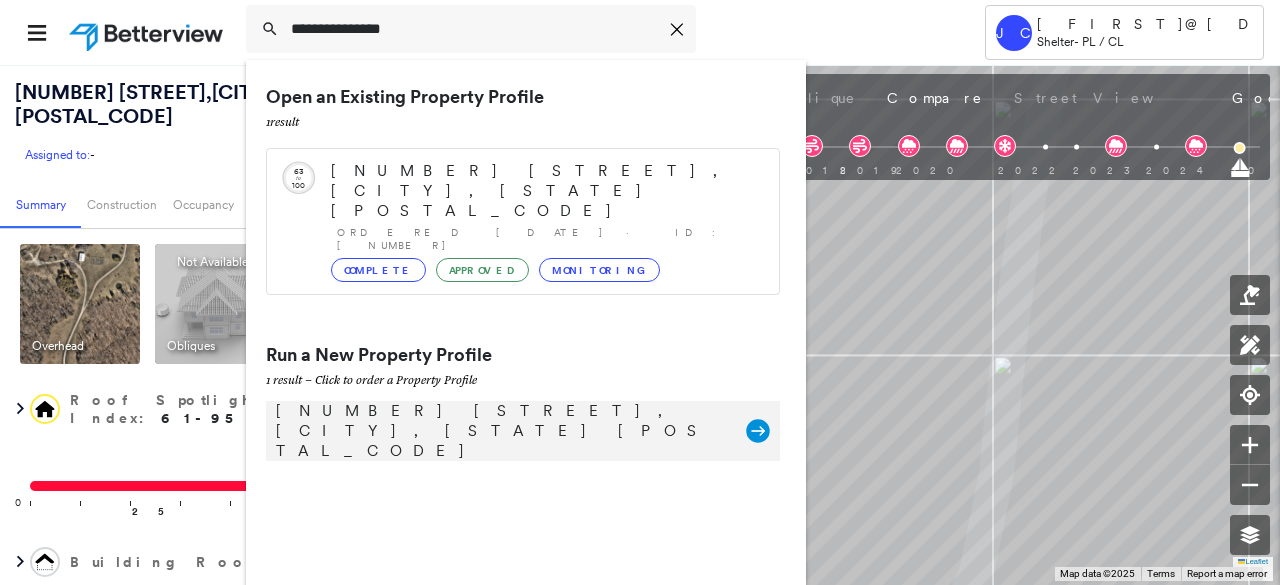 click 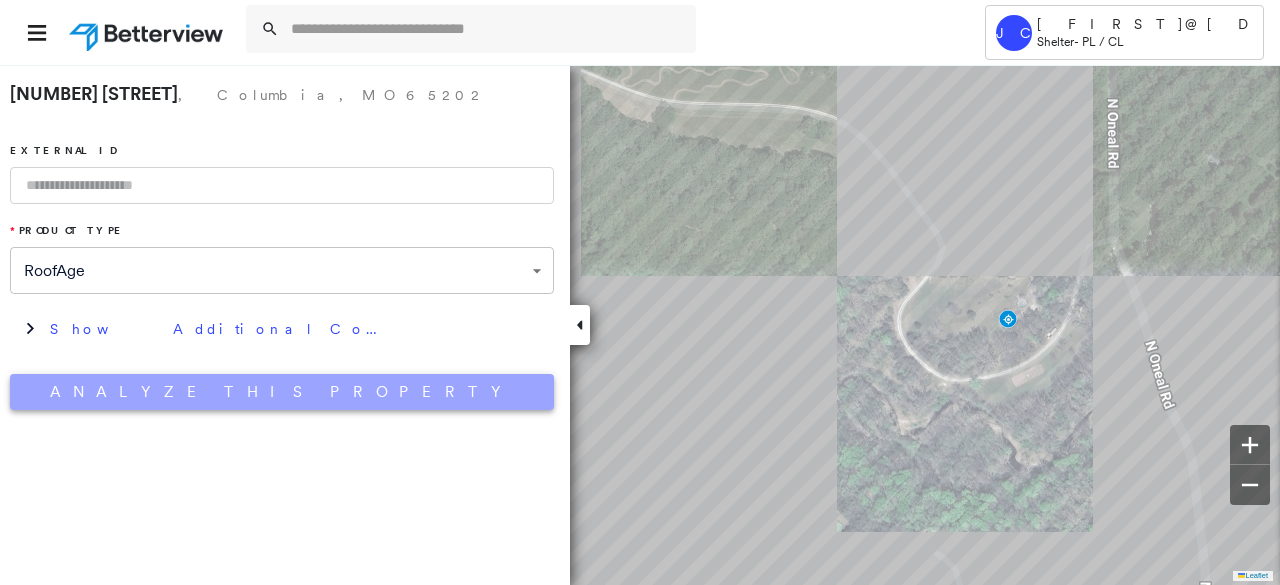 click on "Analyze This Property" at bounding box center [282, 392] 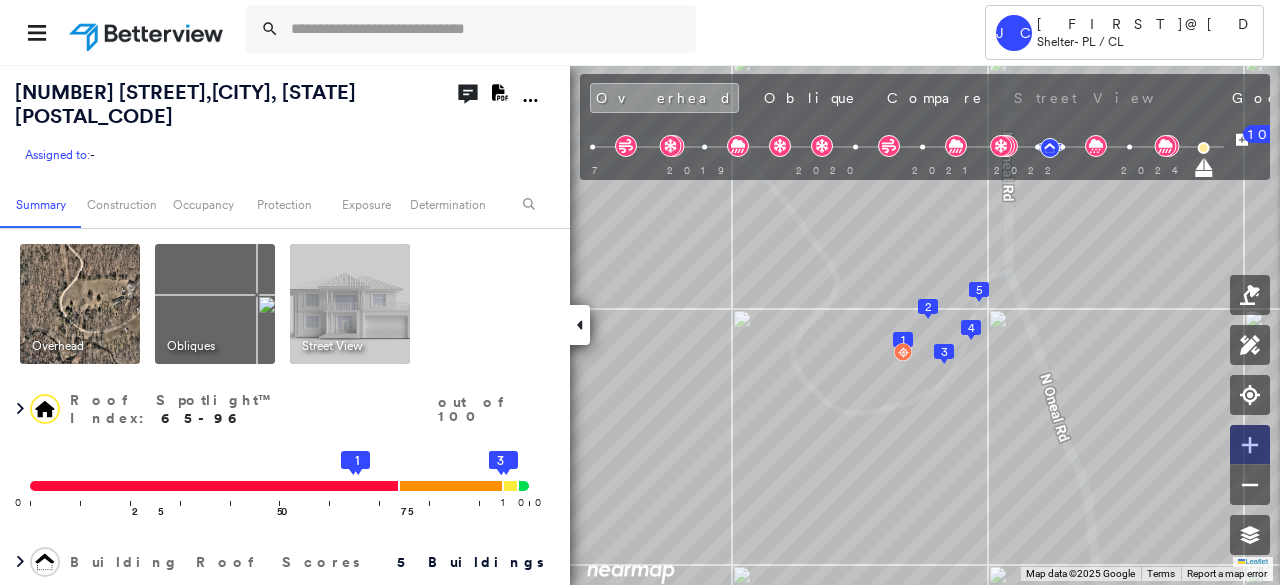 click 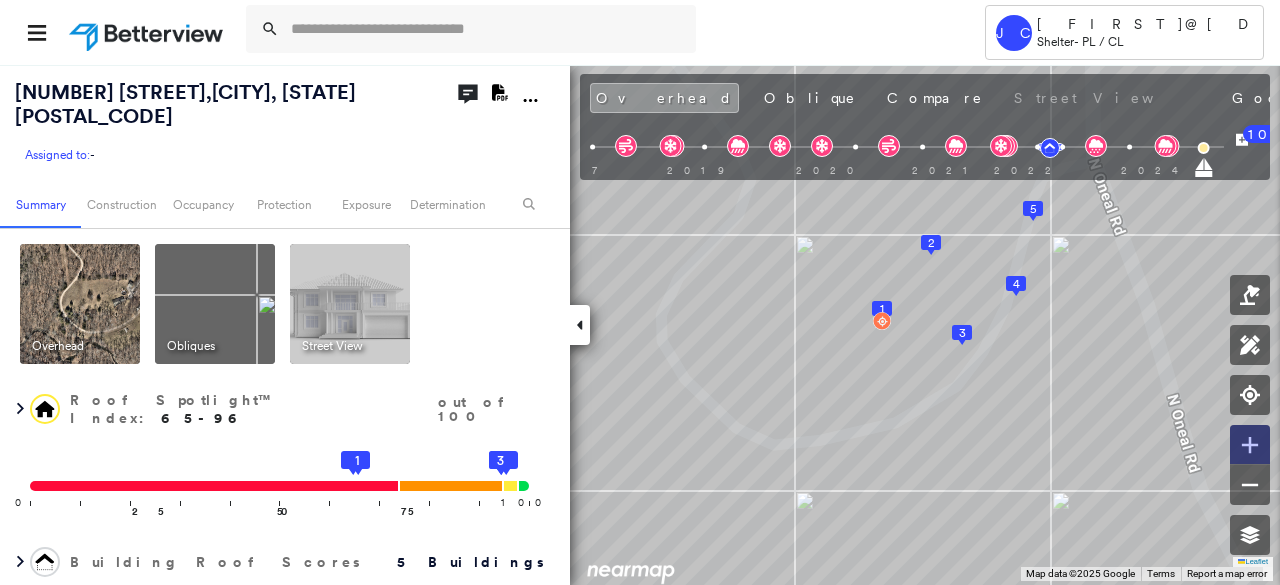 click 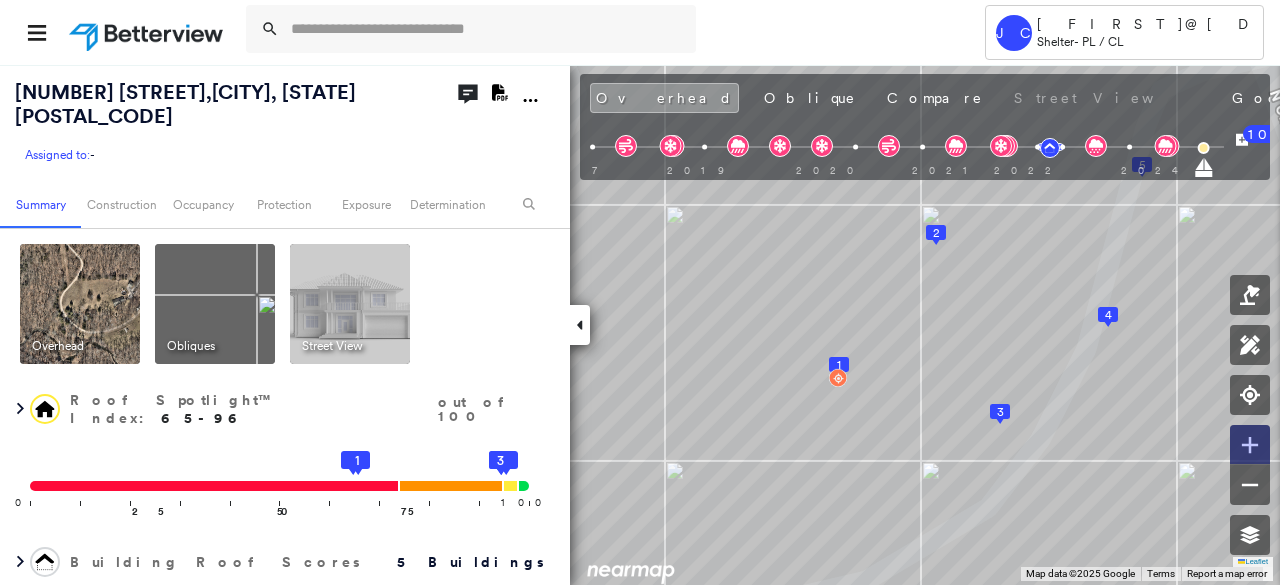 click at bounding box center (1250, 445) 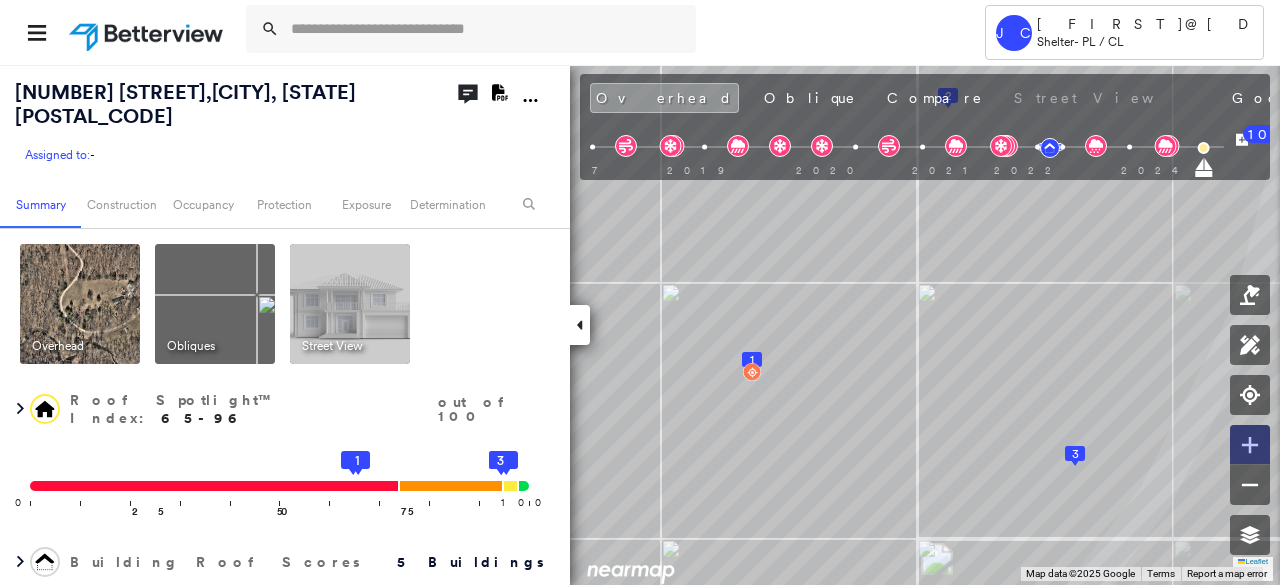 click at bounding box center (1250, 445) 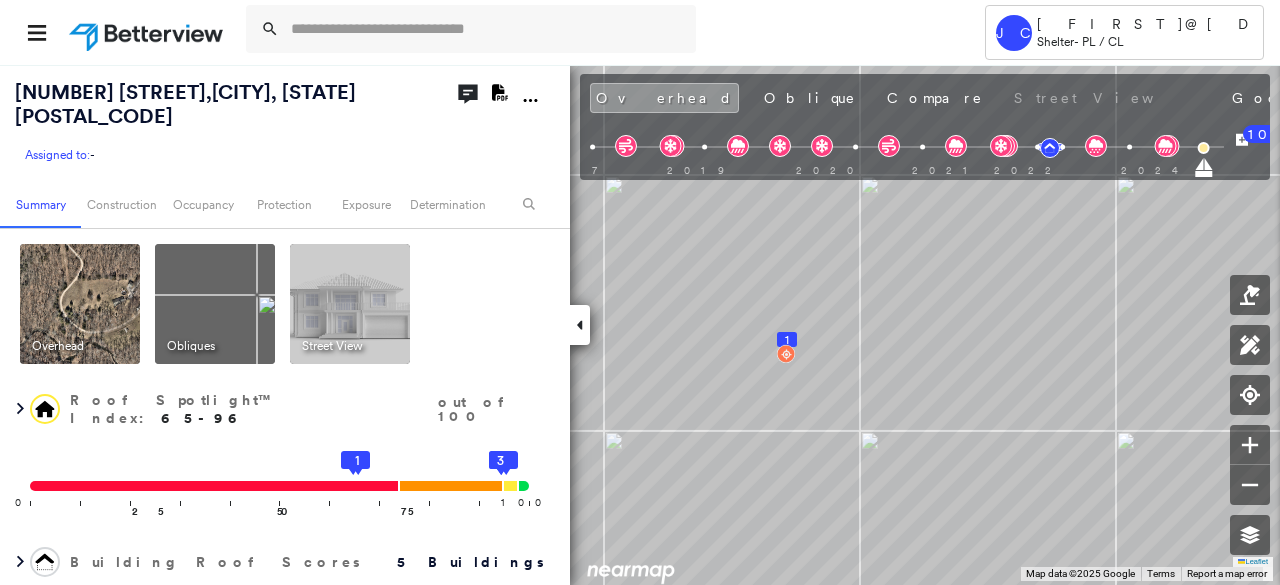 click on "1
2
3
4
5
Natural Pervious Surface 490,887 ft²   Leaflet Keyboard shortcuts Map Data Map data ©2025 Google Map data ©2025 Google 5 m  Click to toggle between metric and imperial units Terms Report a map error To navigate, press the arrow keys." at bounding box center (640, 324) 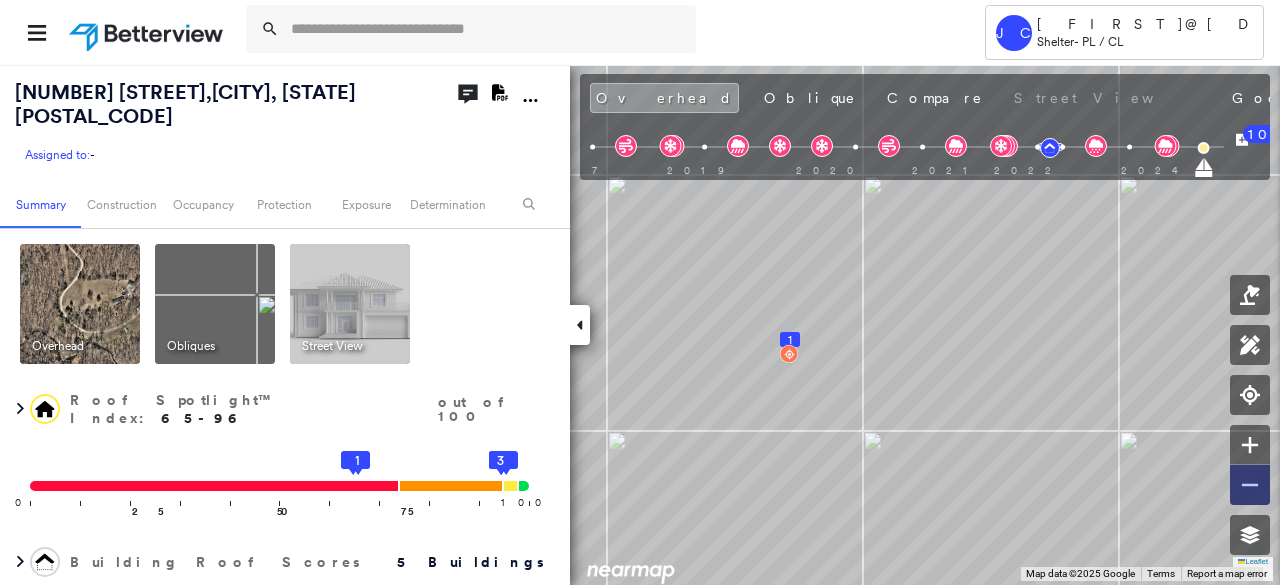 click 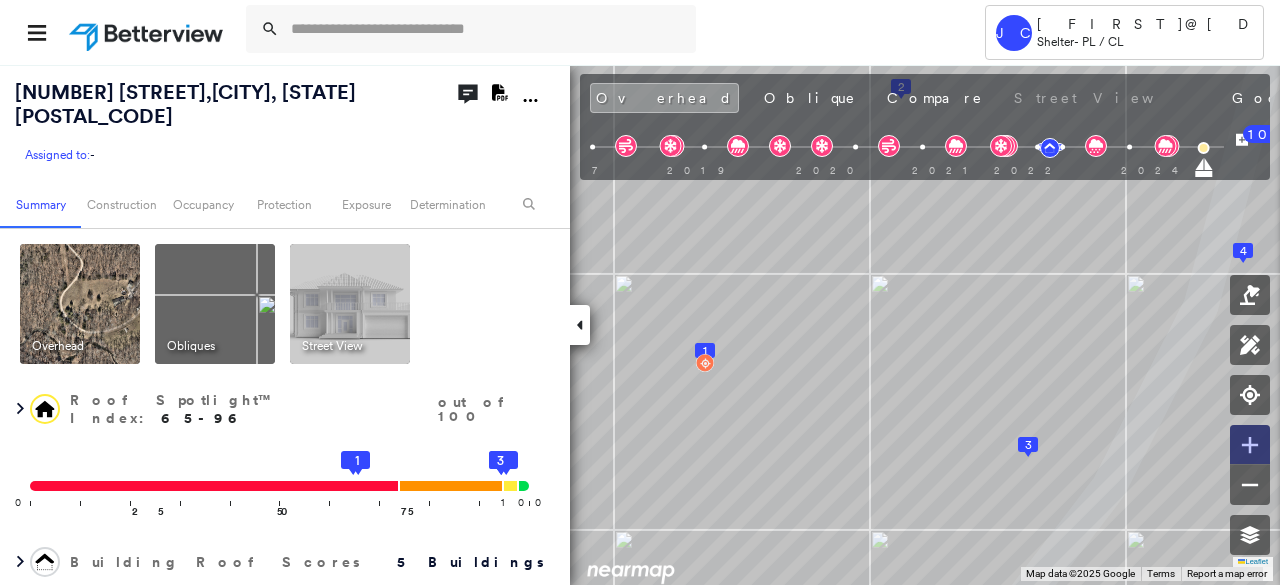 click 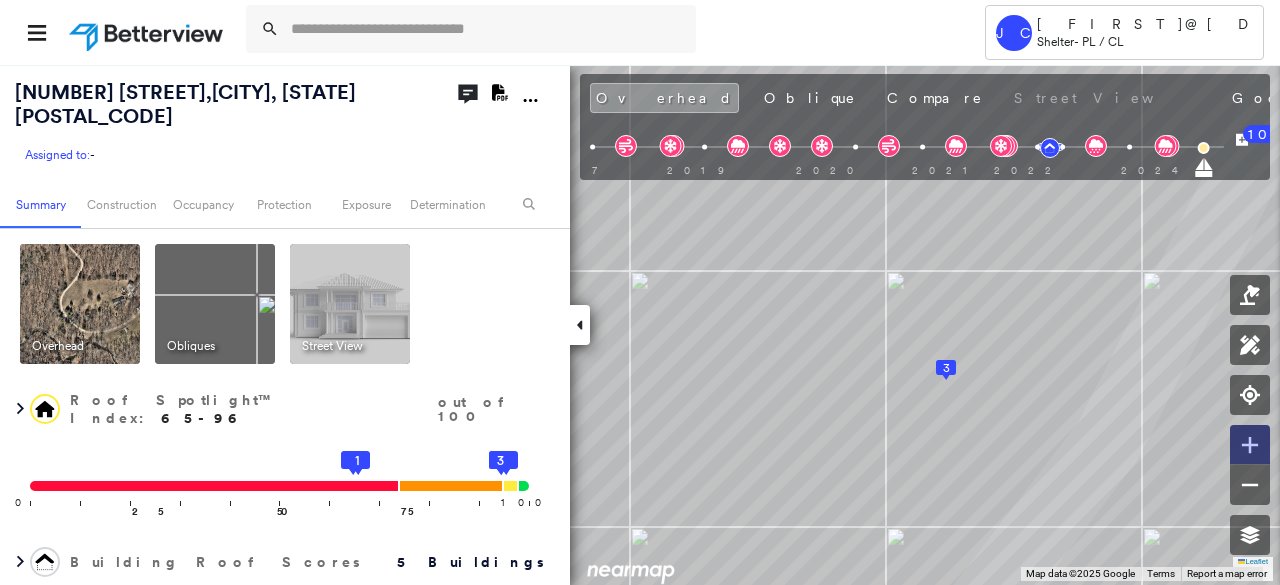 click 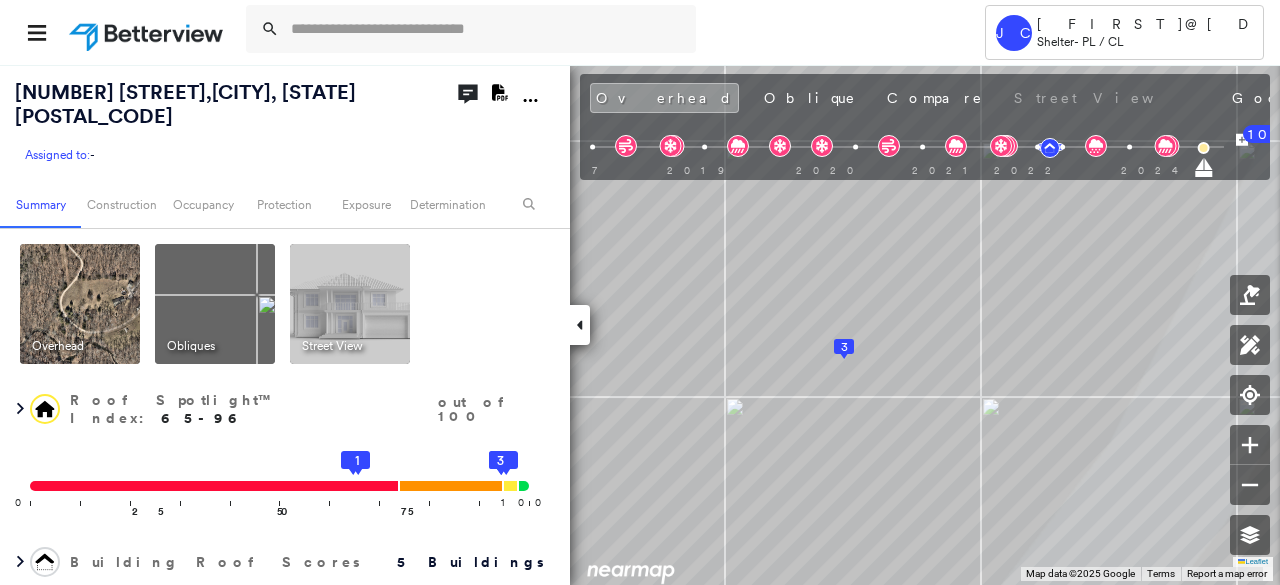 click at bounding box center [215, 304] 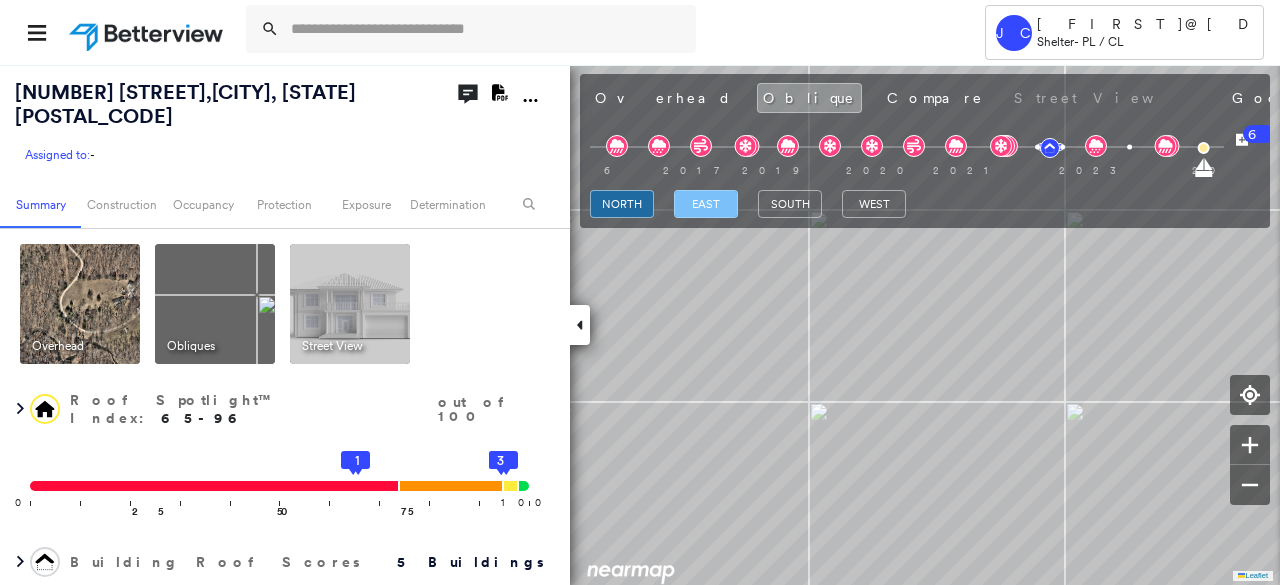 click on "east" at bounding box center (706, 204) 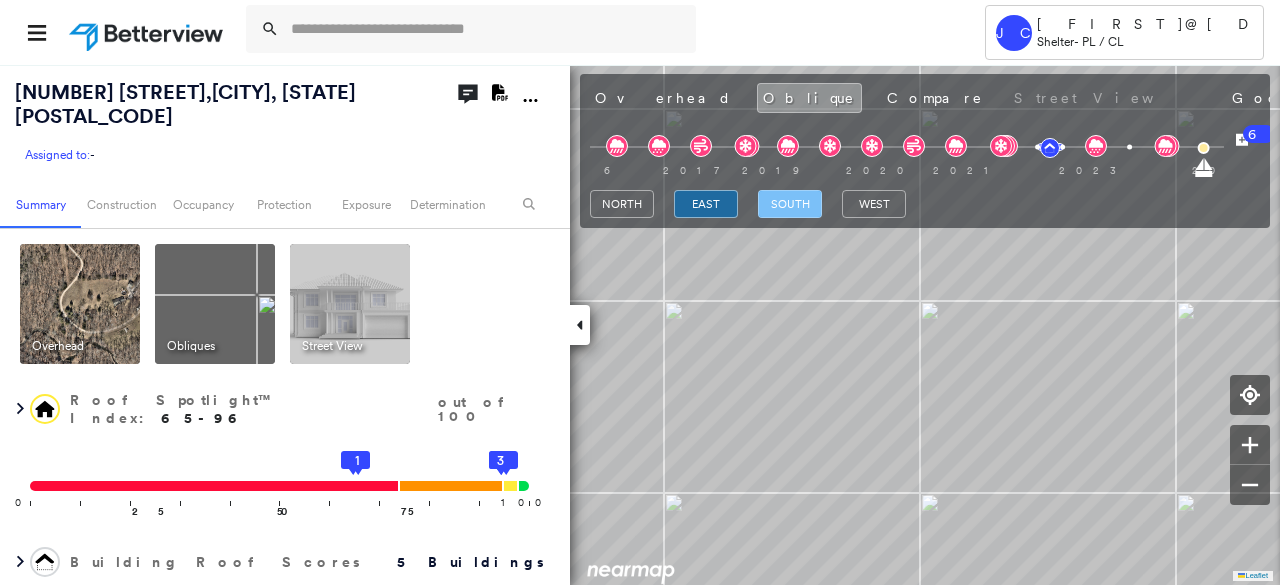 click on "south" at bounding box center (790, 204) 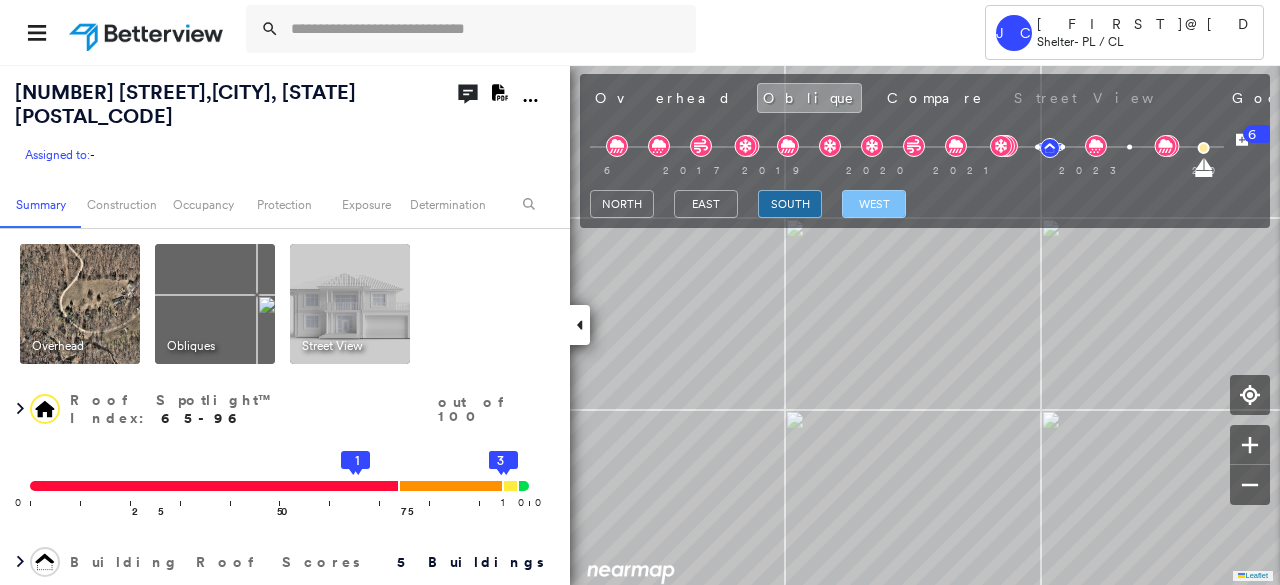click on "west" at bounding box center (874, 204) 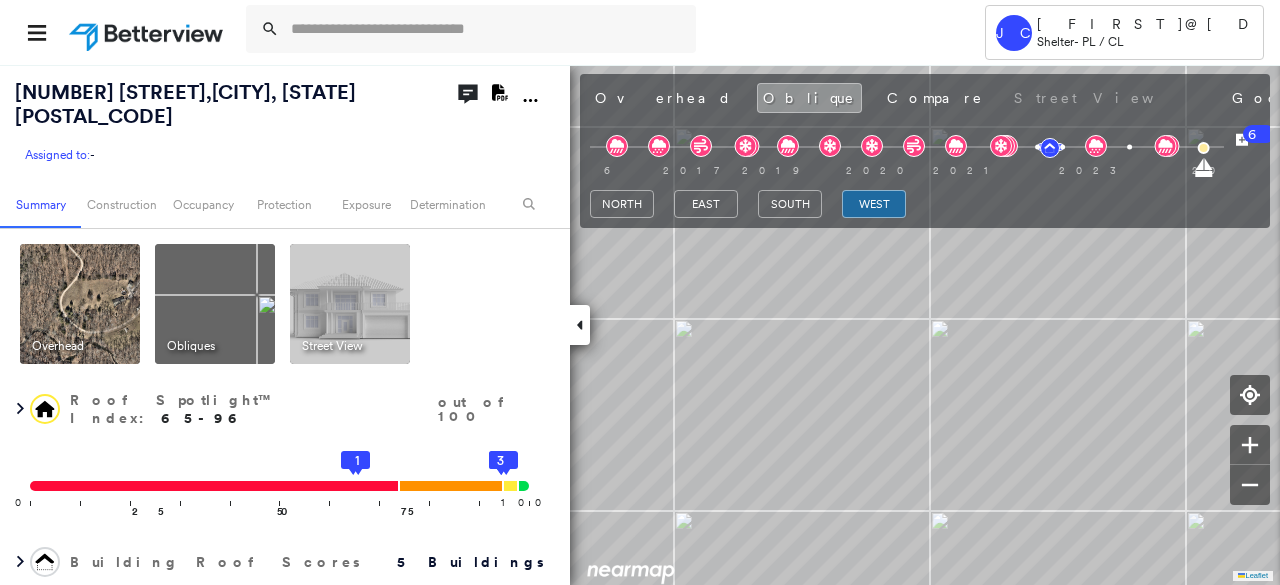 click at bounding box center [80, 304] 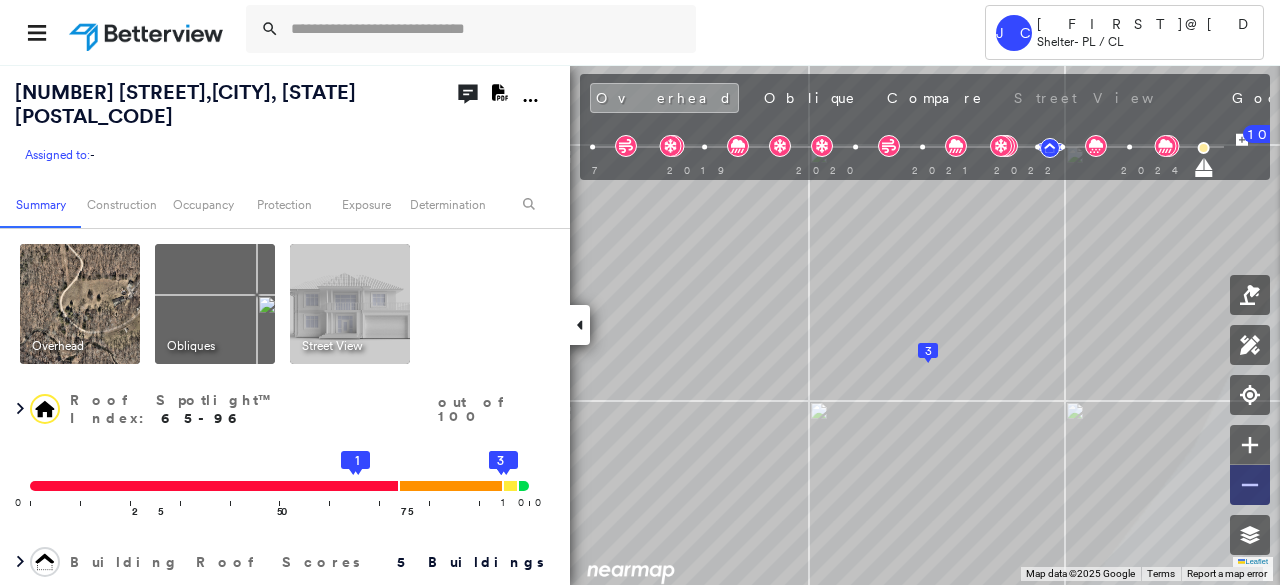 click 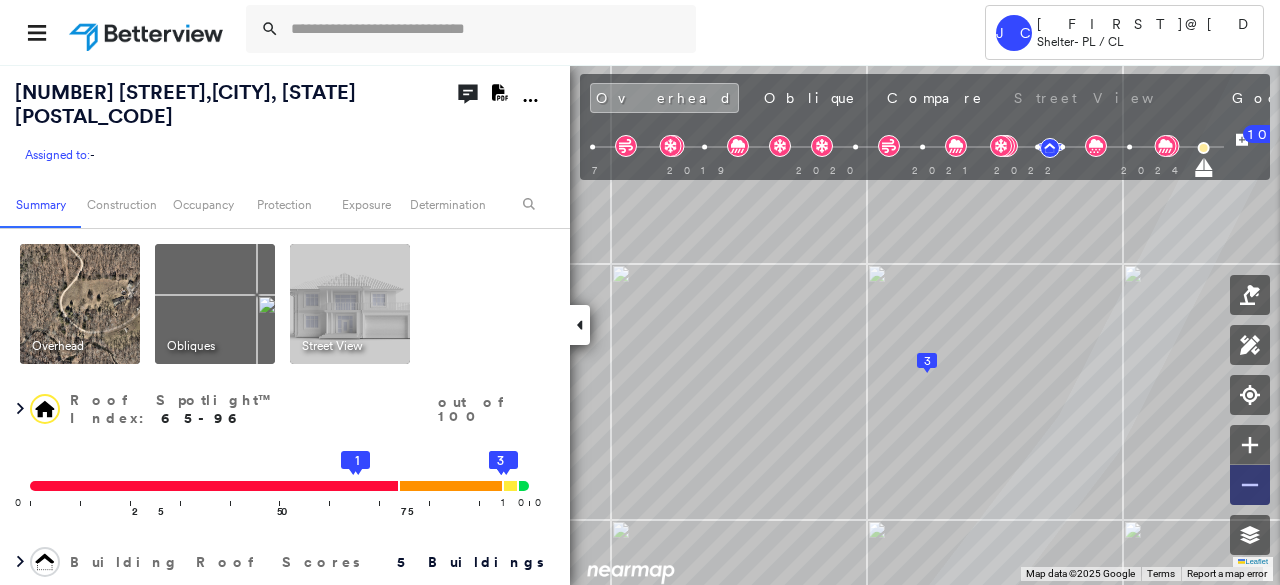 click 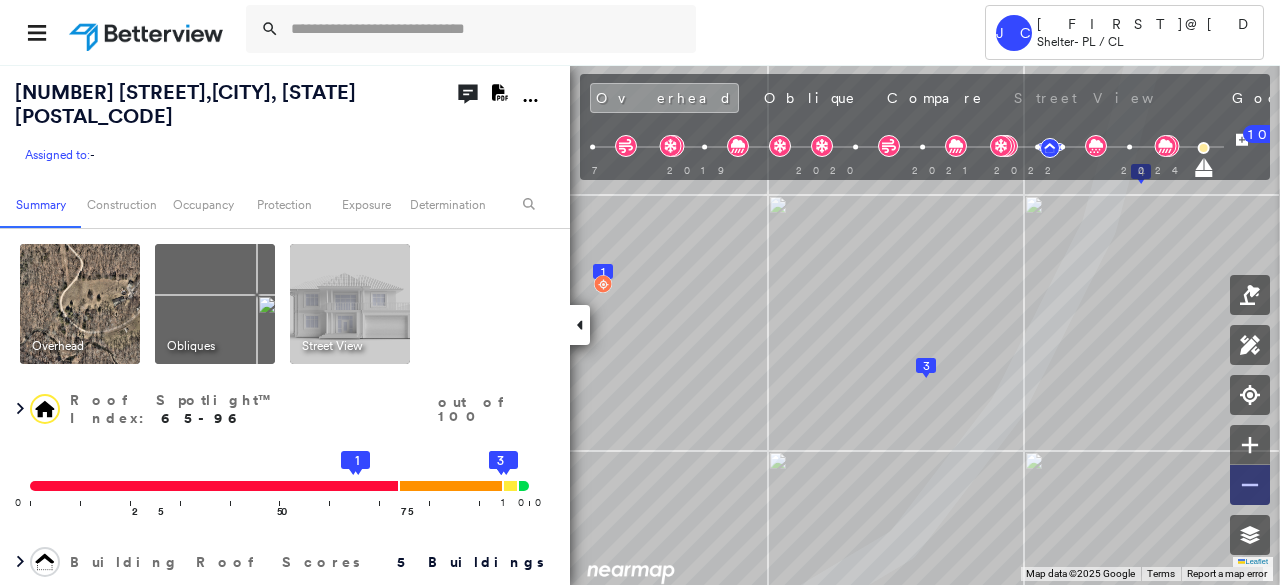 click 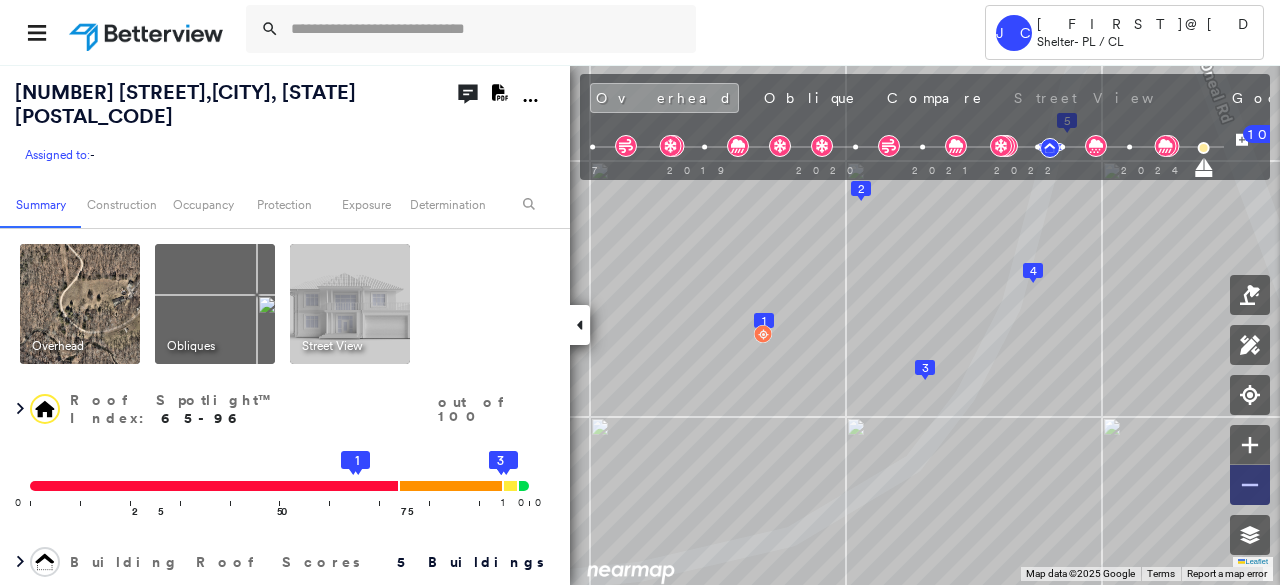click 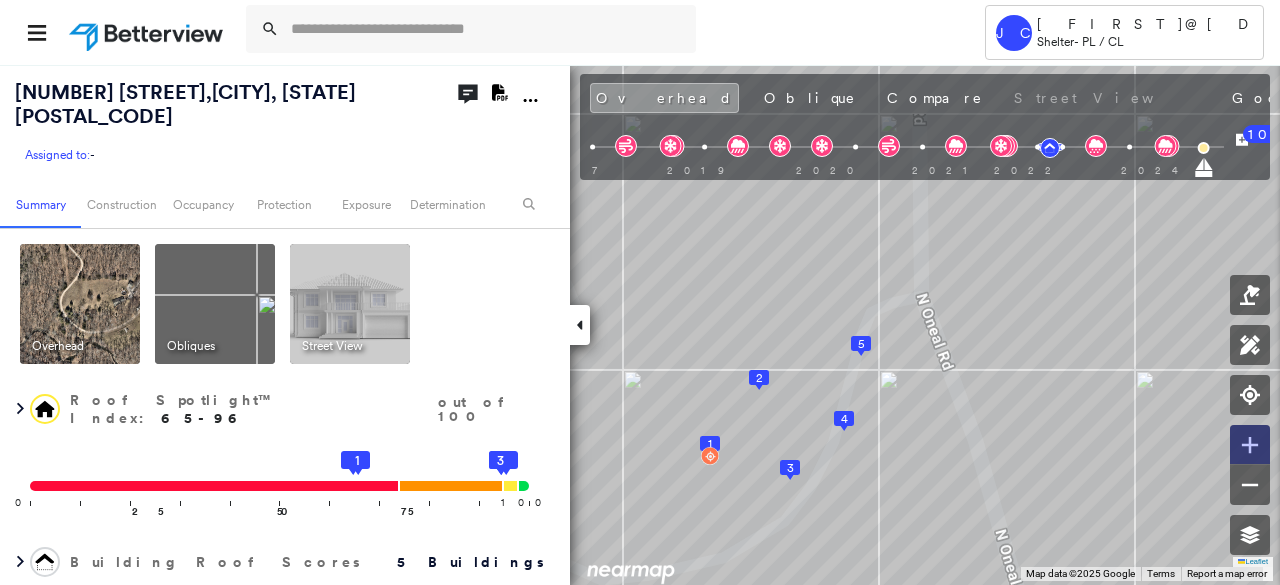 click 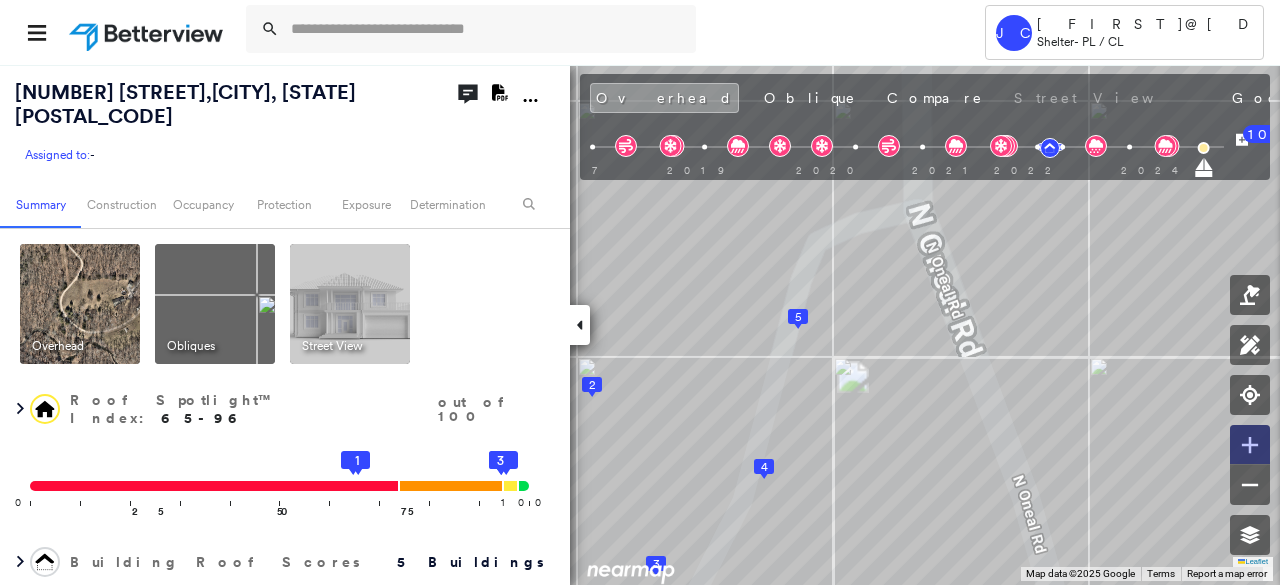 click 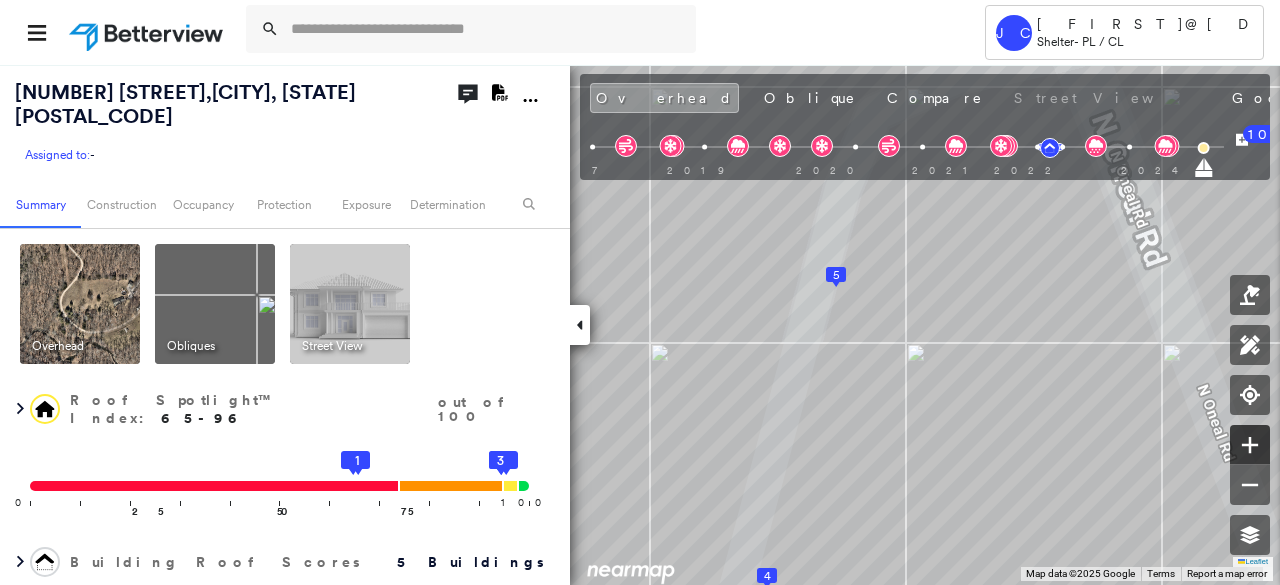 click 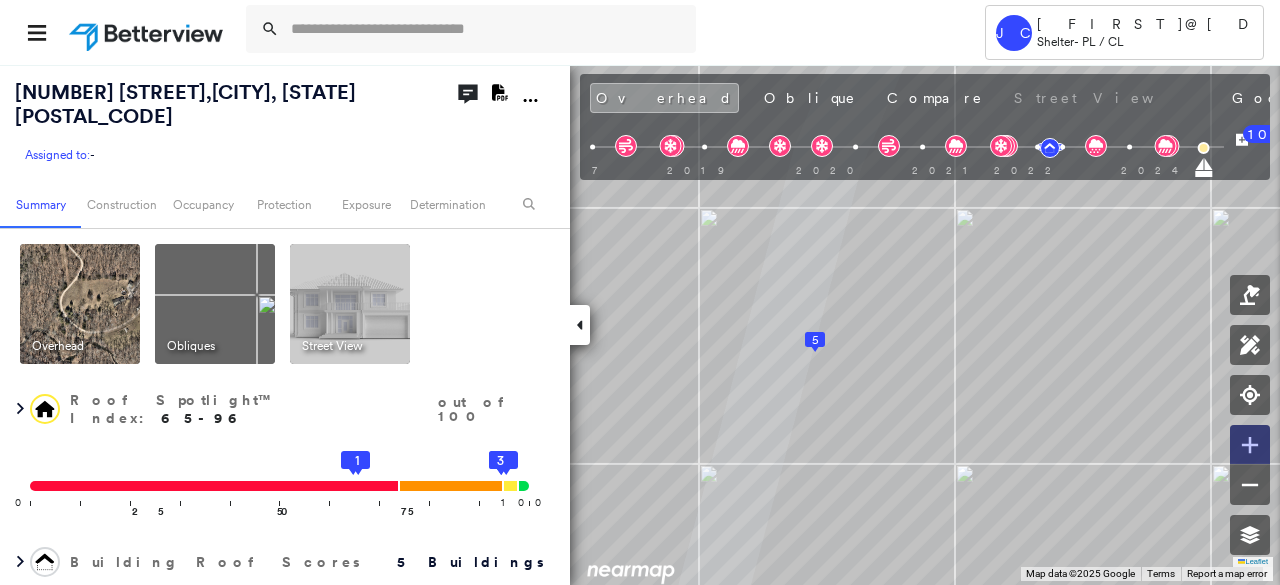 click 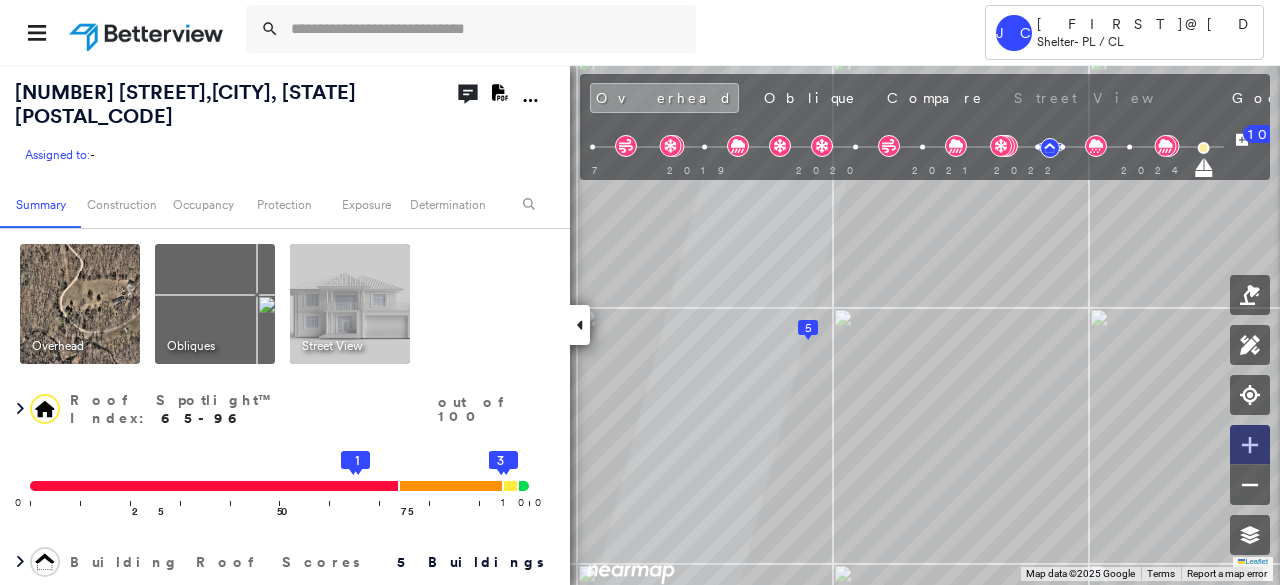 click 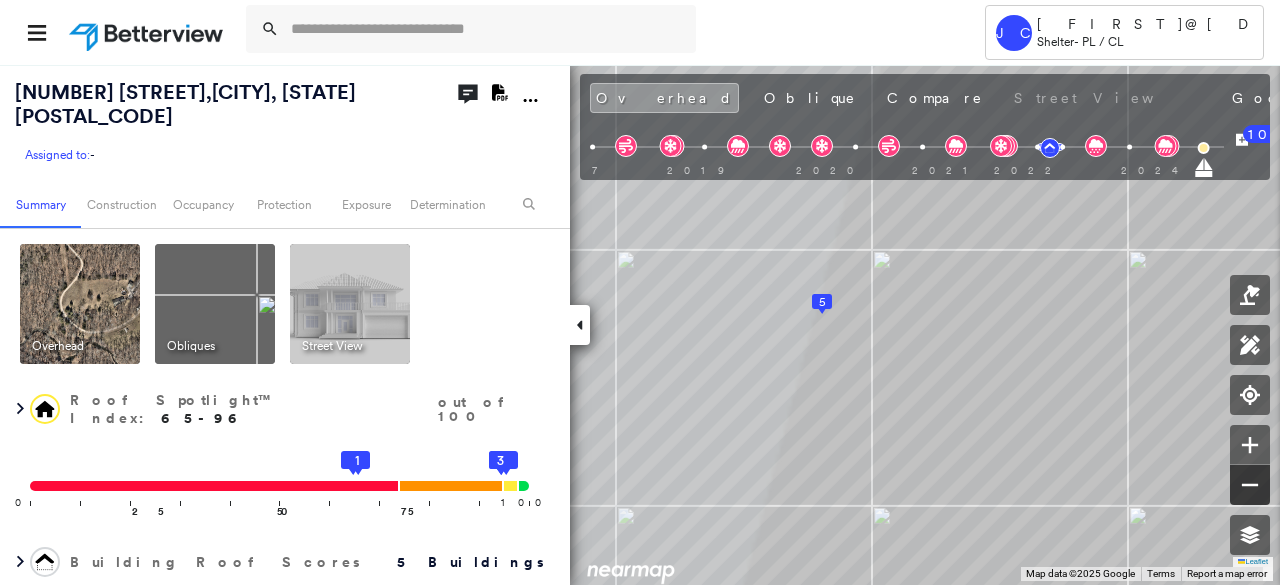 click on "1
2
3
4
5
Leaflet Keyboard shortcuts Map Data Map data ©2025 Google Map data ©2025 Google 5 m  Click to toggle between metric and imperial units Terms Report a map error To navigate, press the arrow keys." at bounding box center [640, 324] 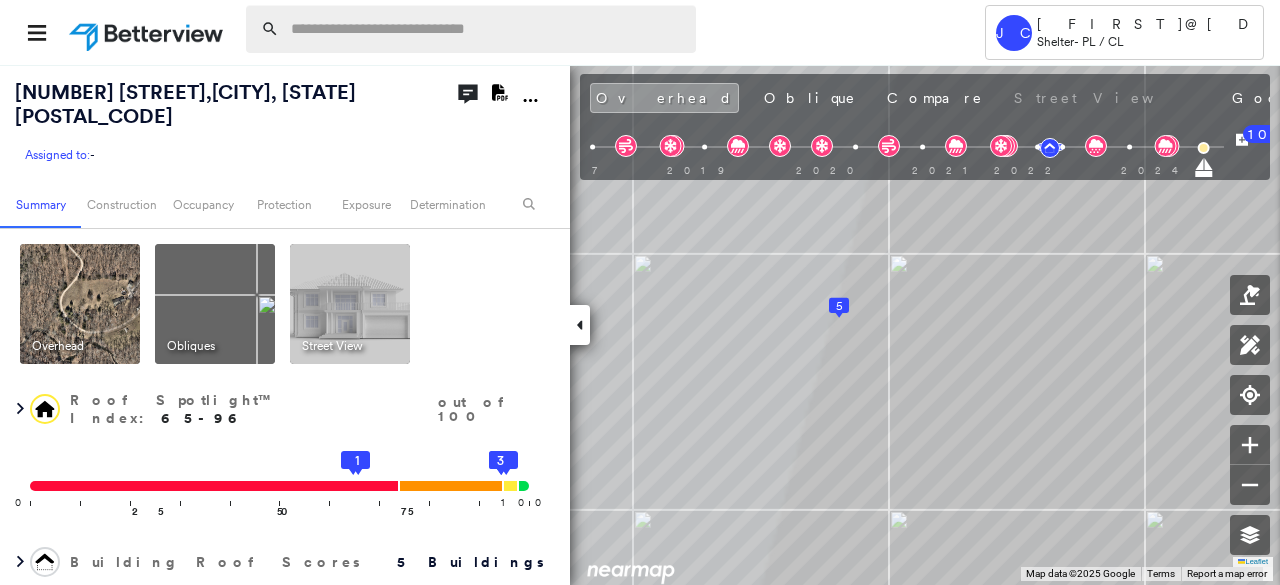 click at bounding box center [487, 29] 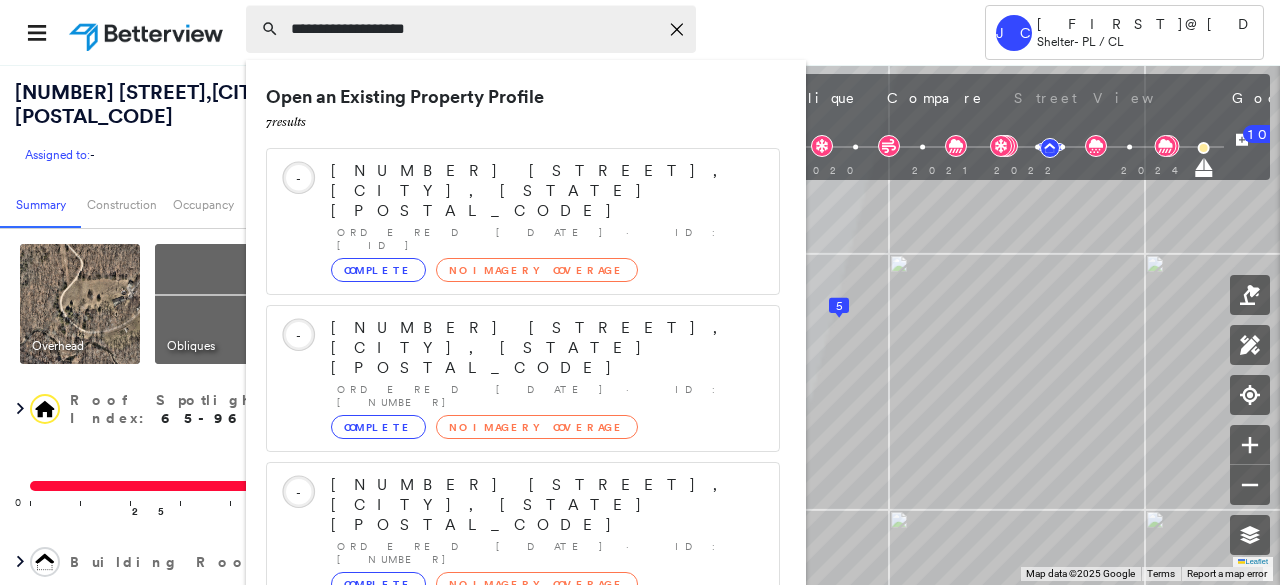 click on "**********" at bounding box center (474, 29) 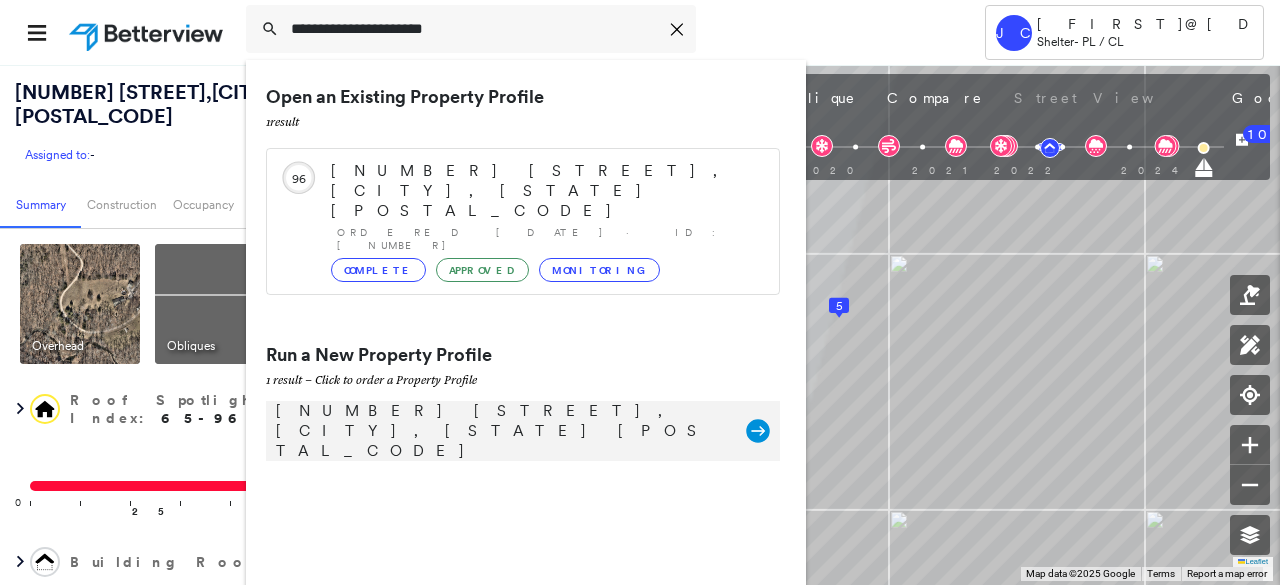 type on "**********" 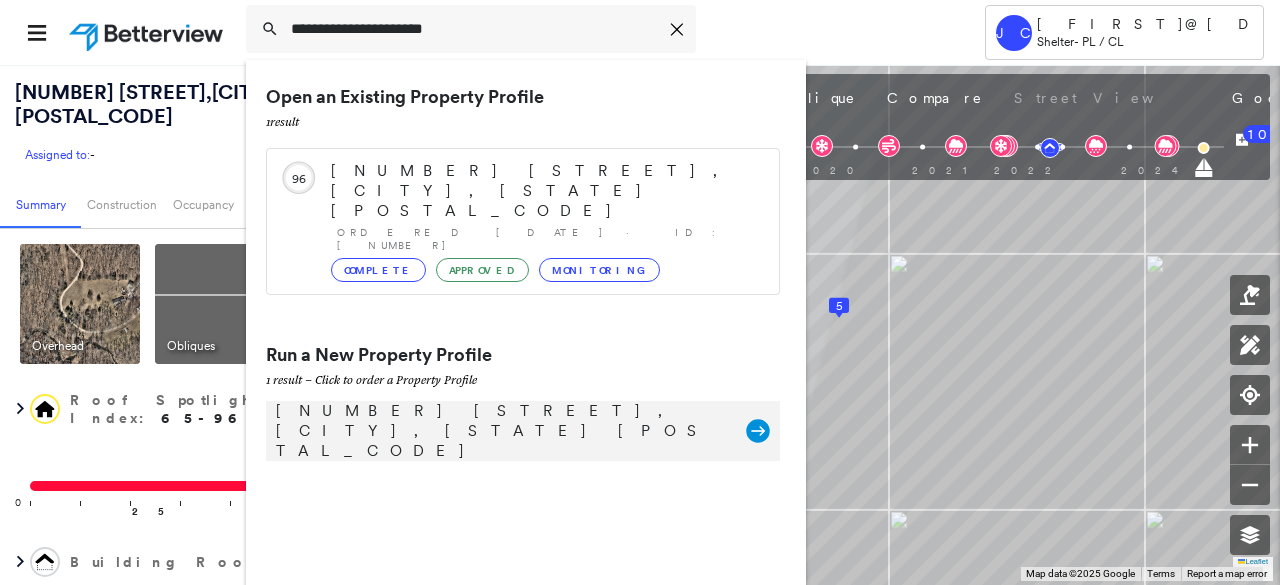 click 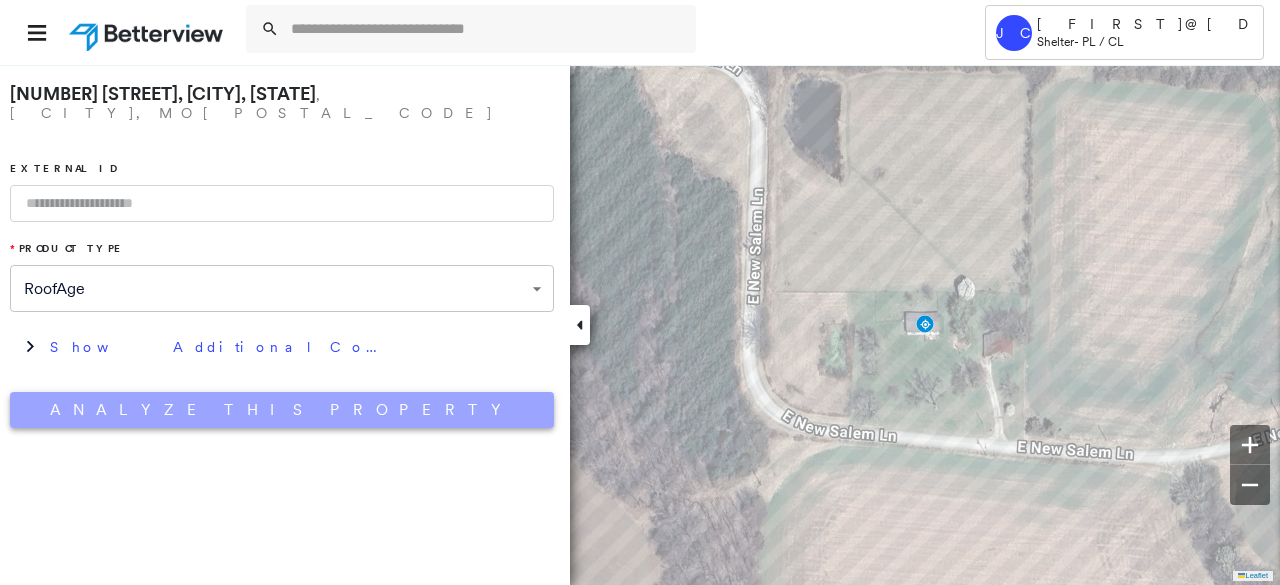 click on "Analyze This Property" at bounding box center (282, 410) 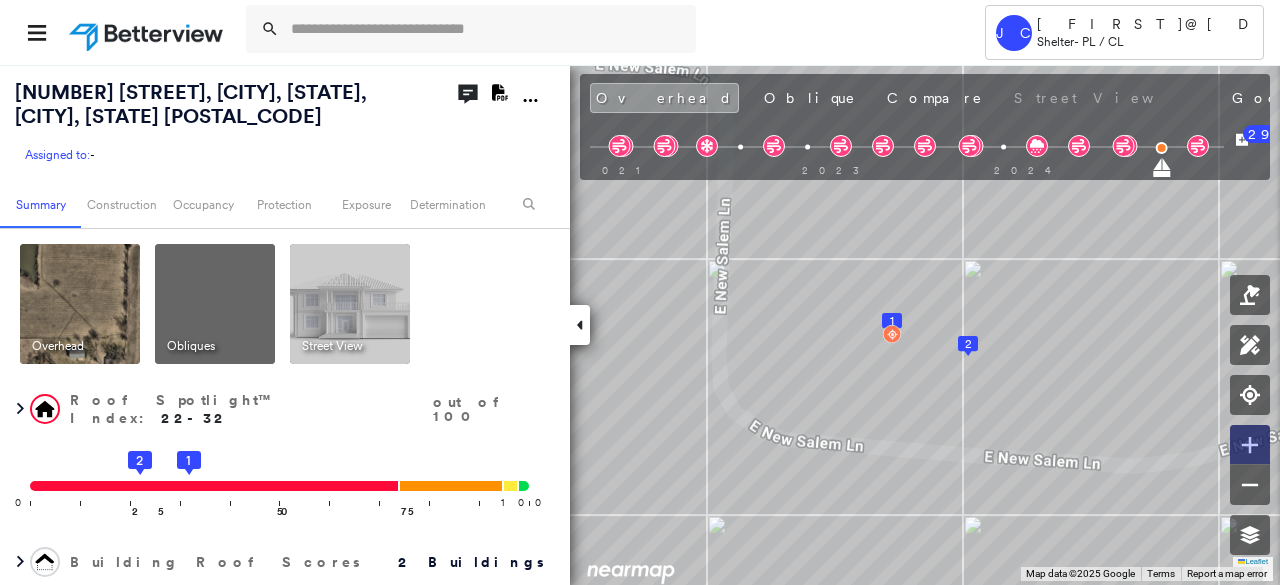 click 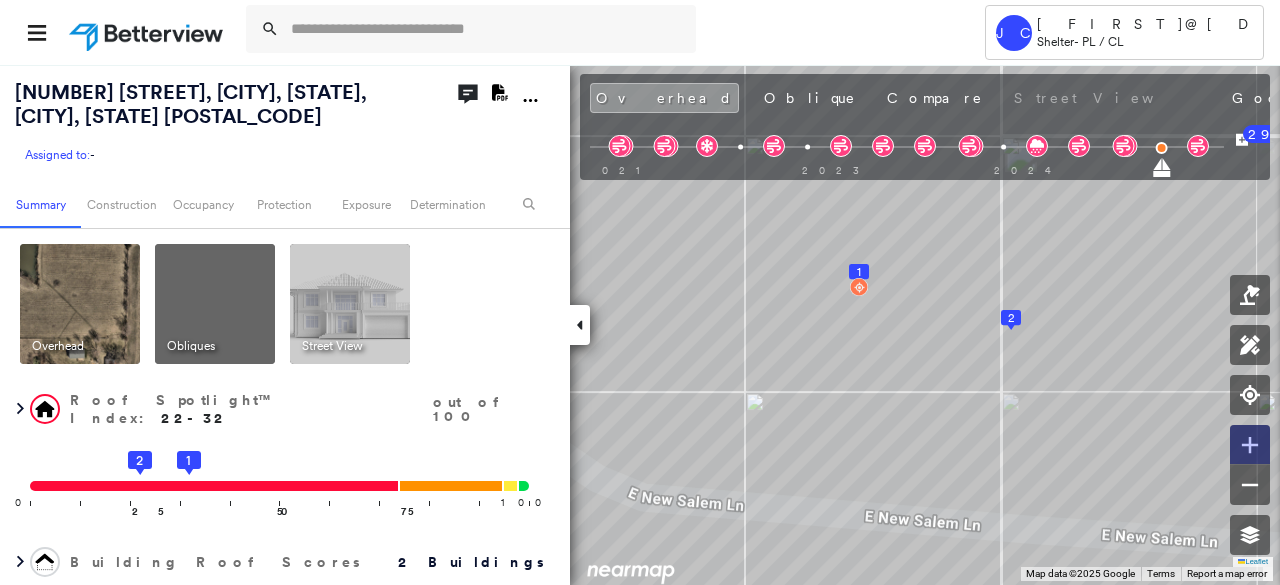 click 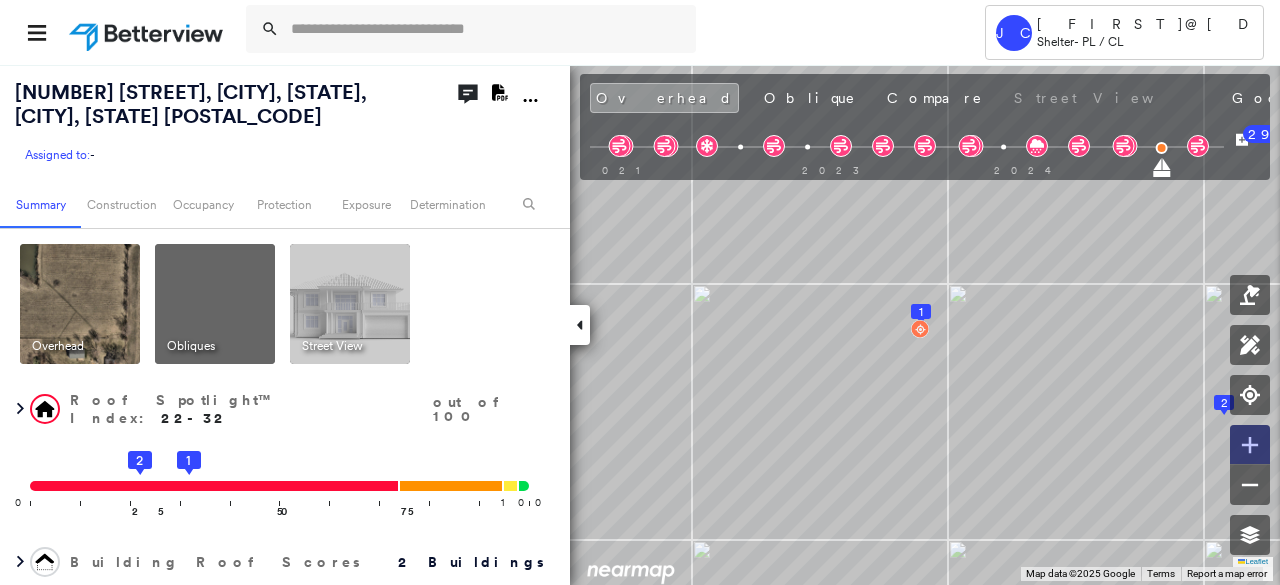 click 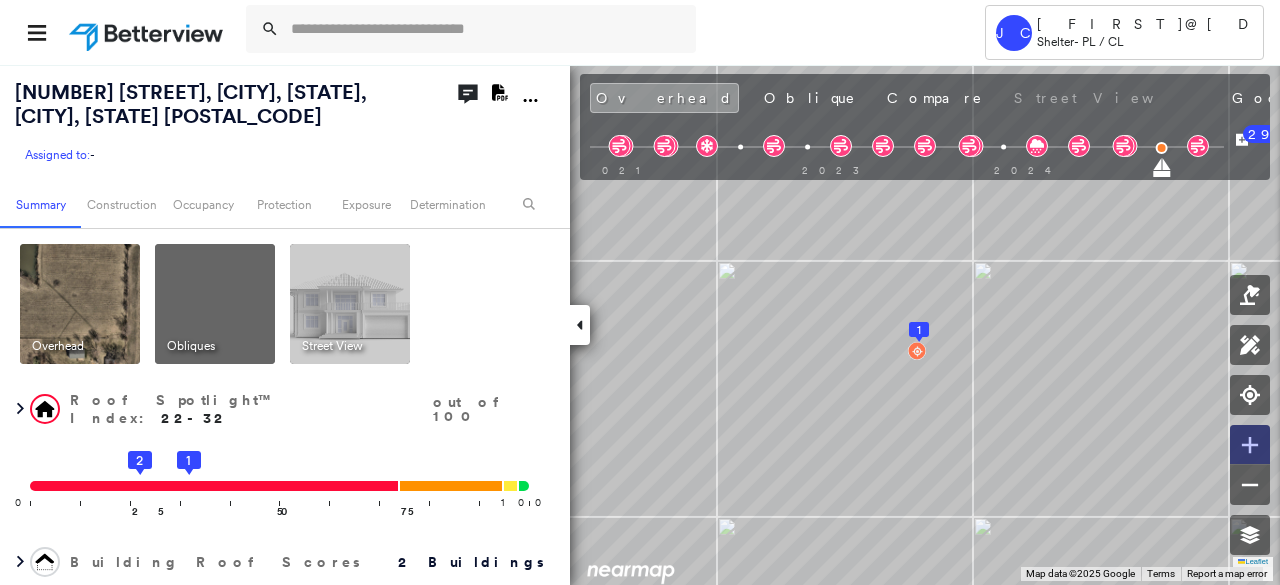 click 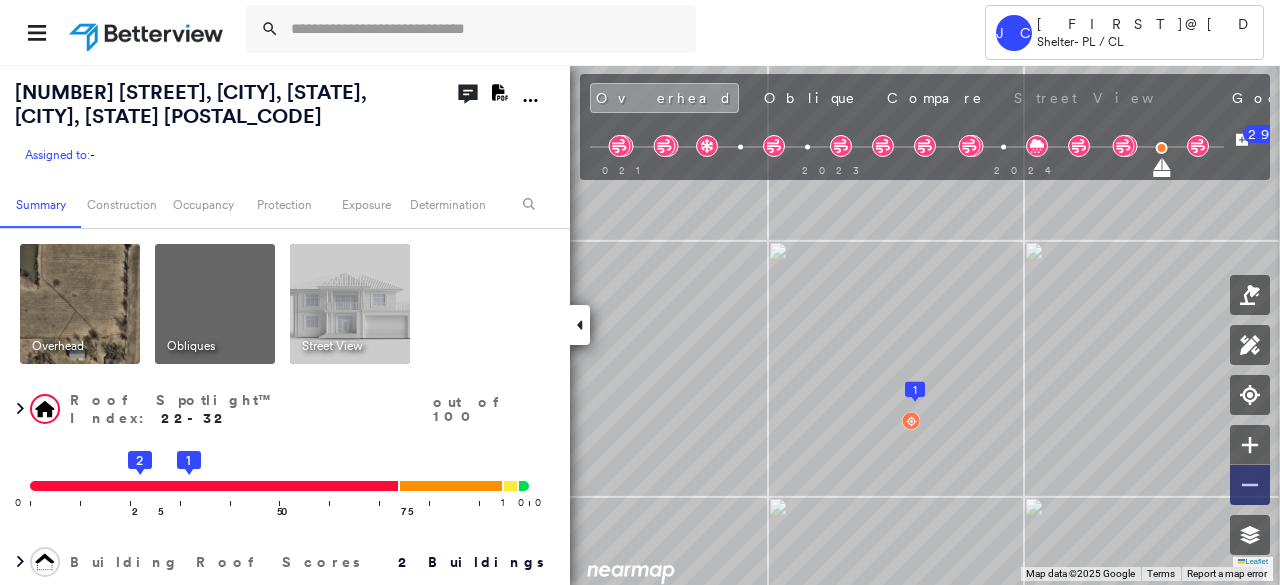 click 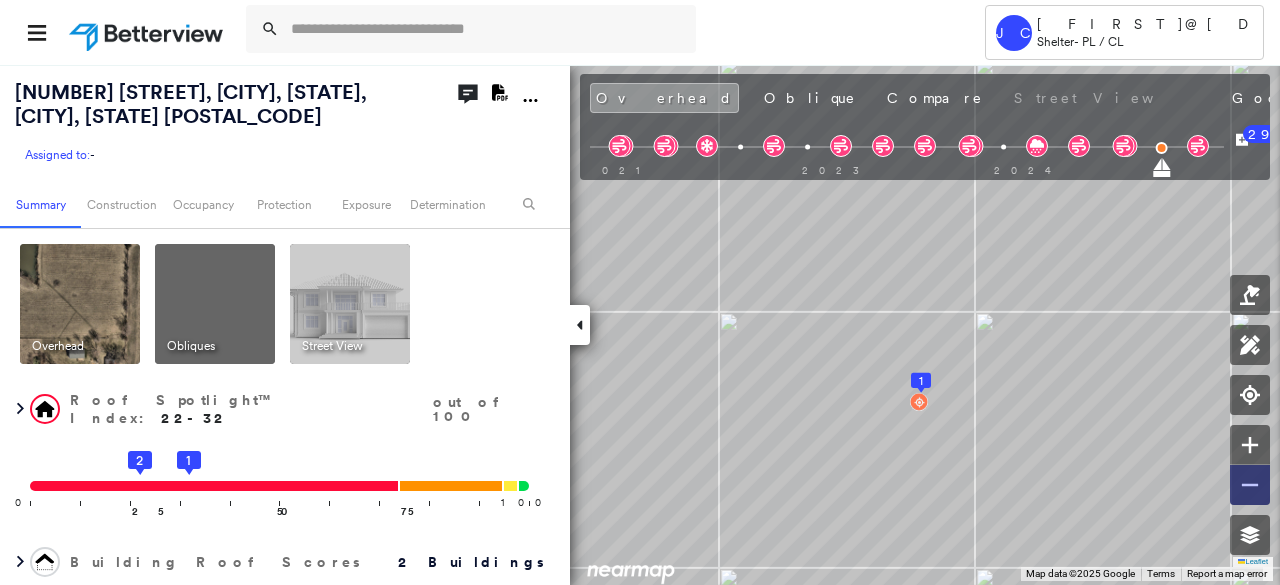 click 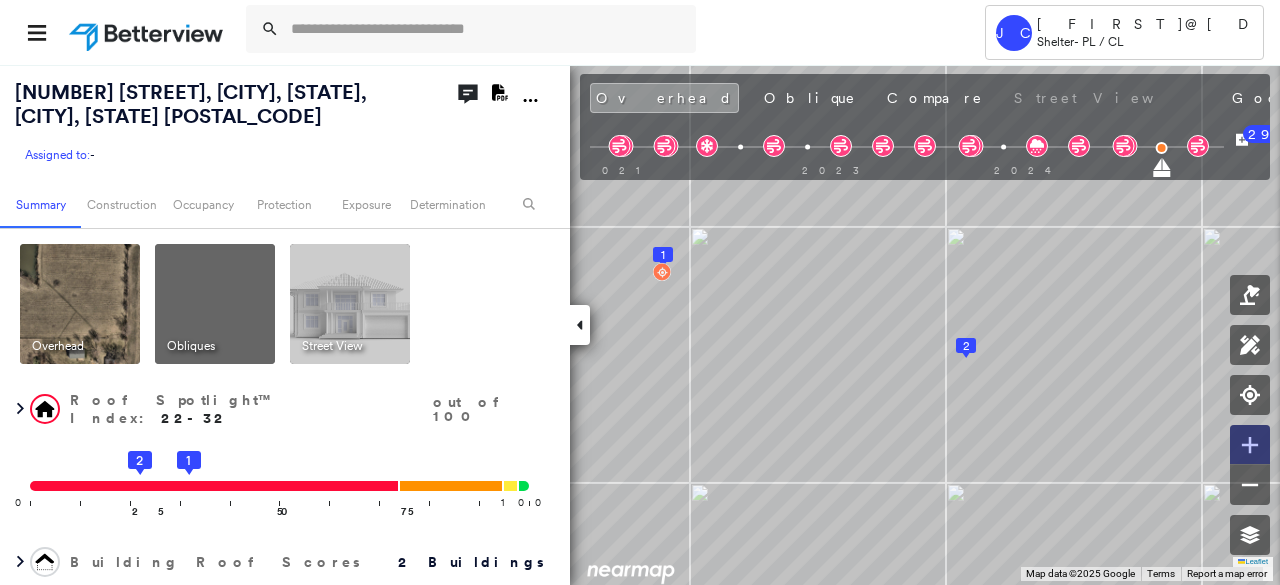 click 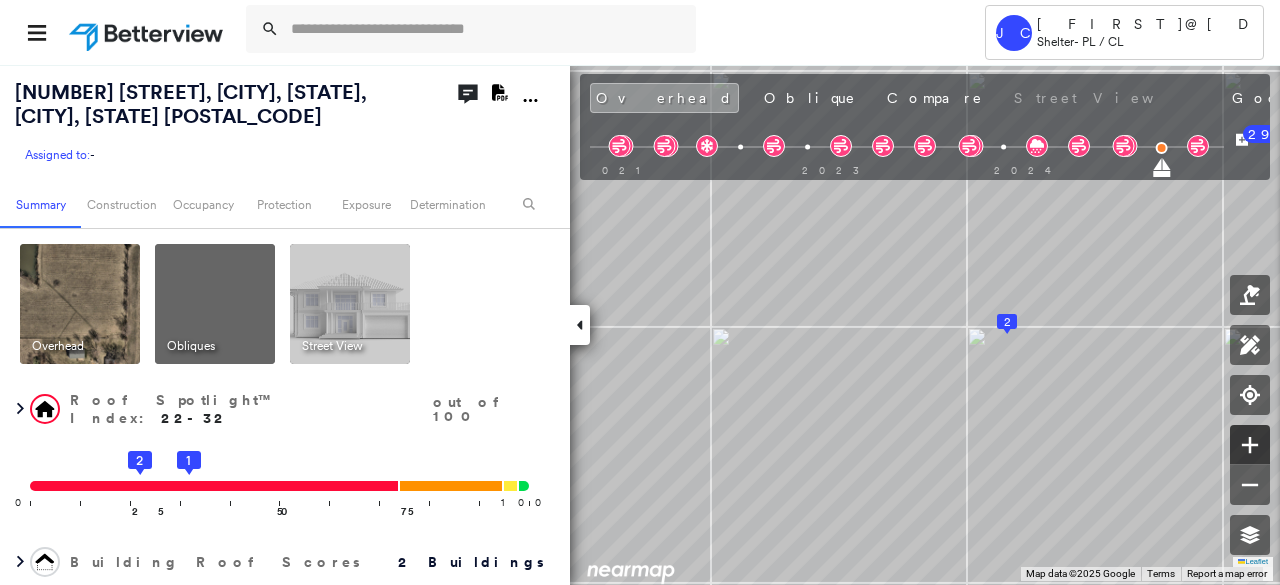 click 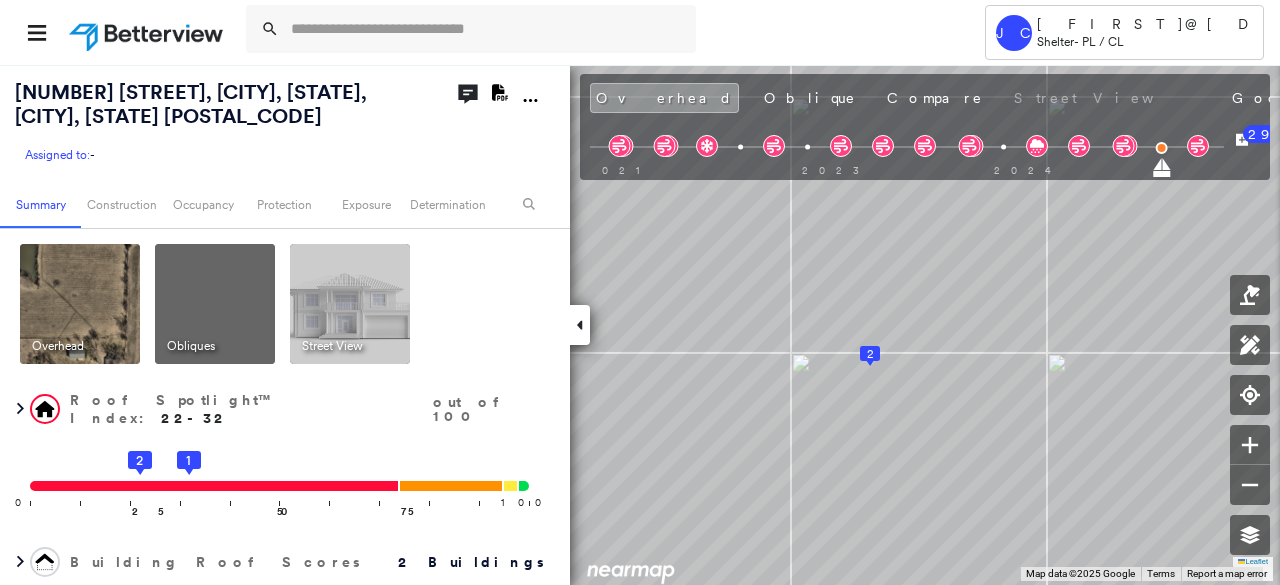 click at bounding box center (215, 304) 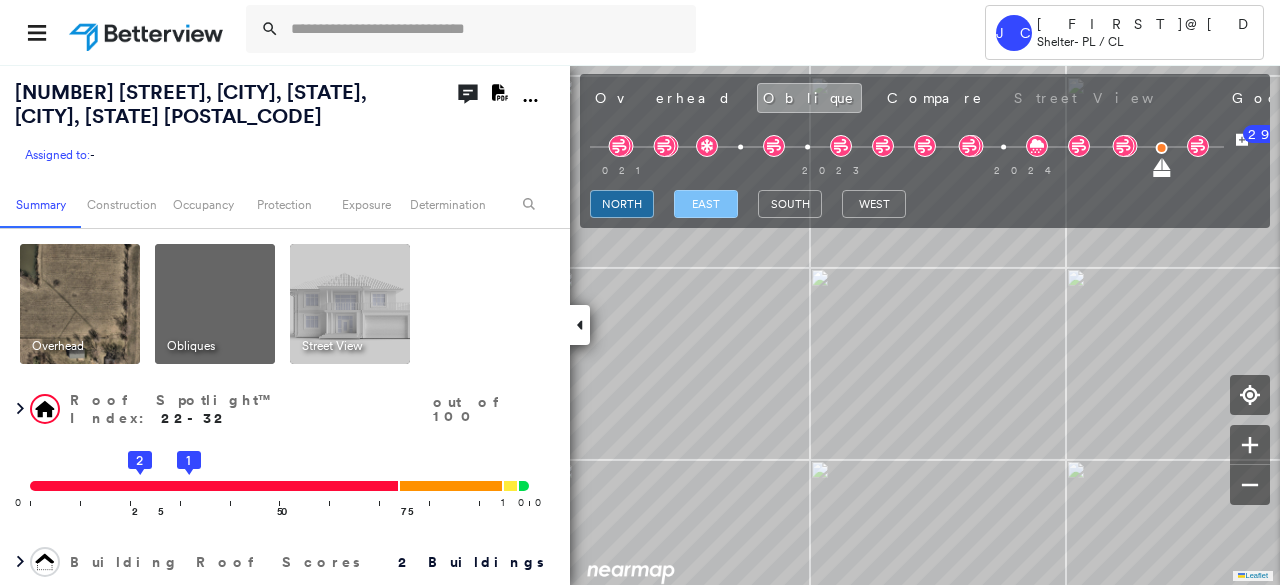 click on "east" at bounding box center [706, 204] 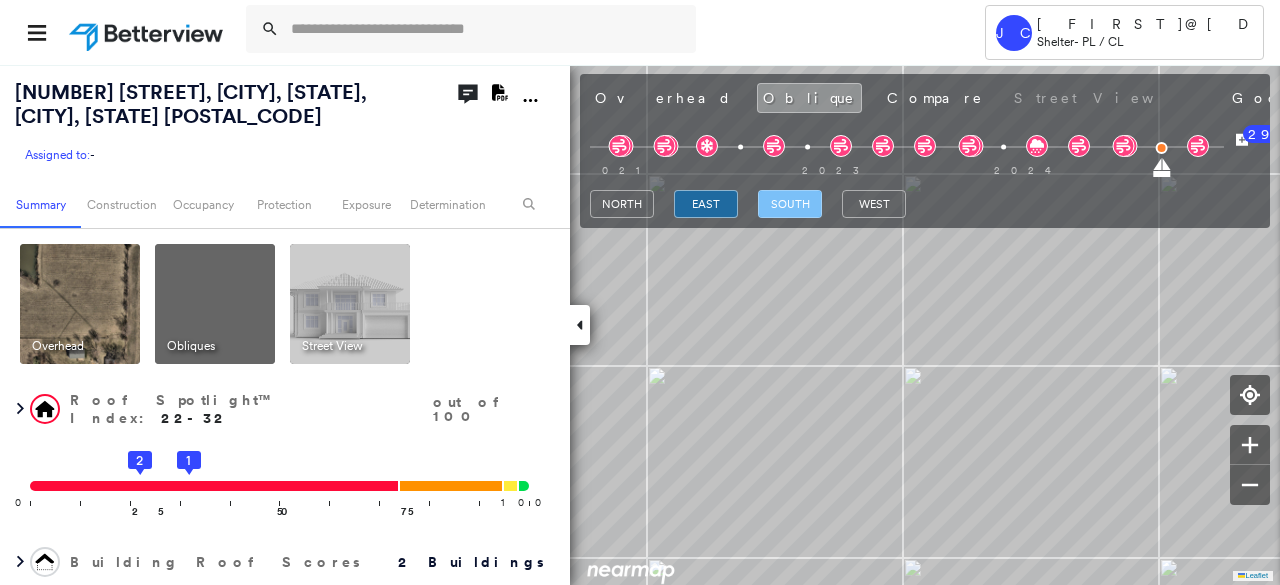 click on "south" at bounding box center [790, 204] 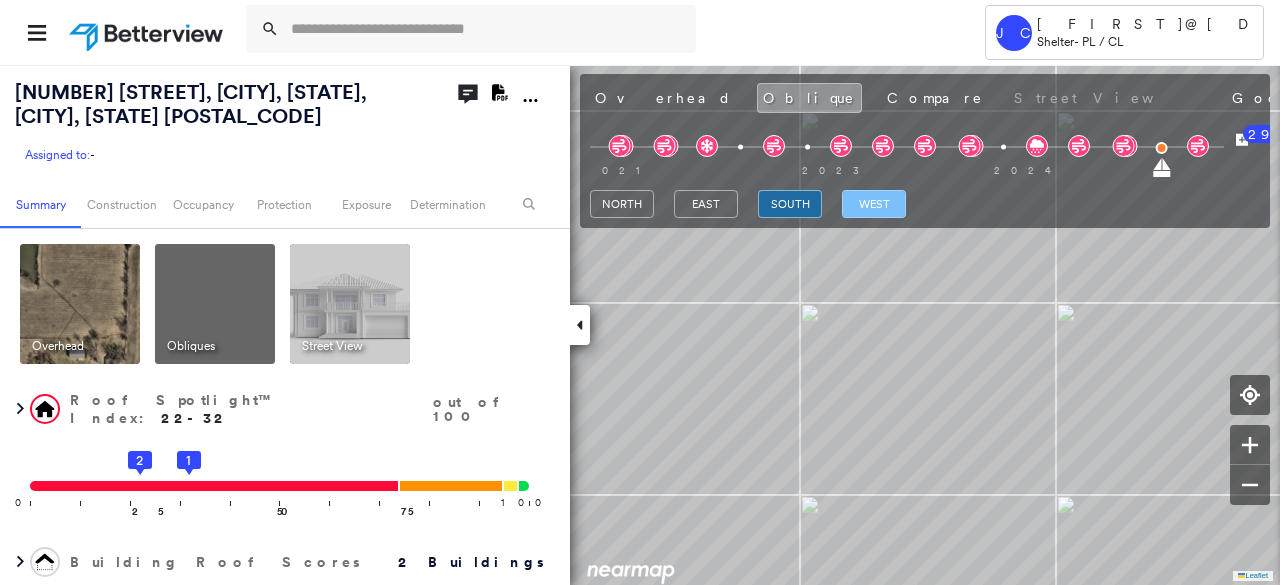 click on "west" at bounding box center (874, 204) 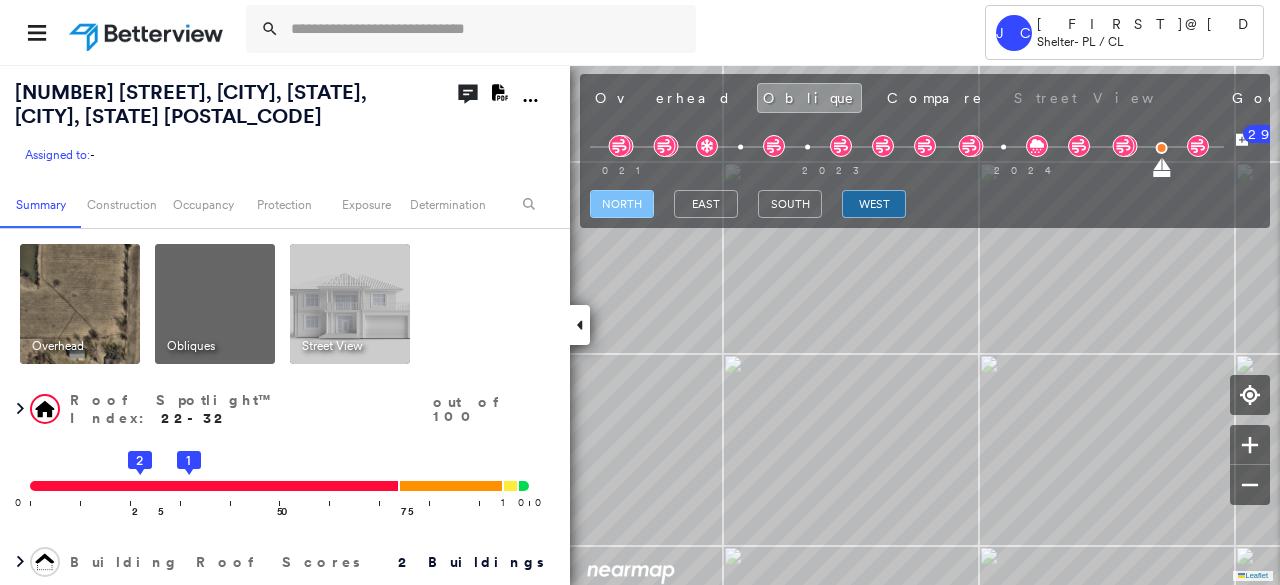 click on "north" at bounding box center [622, 204] 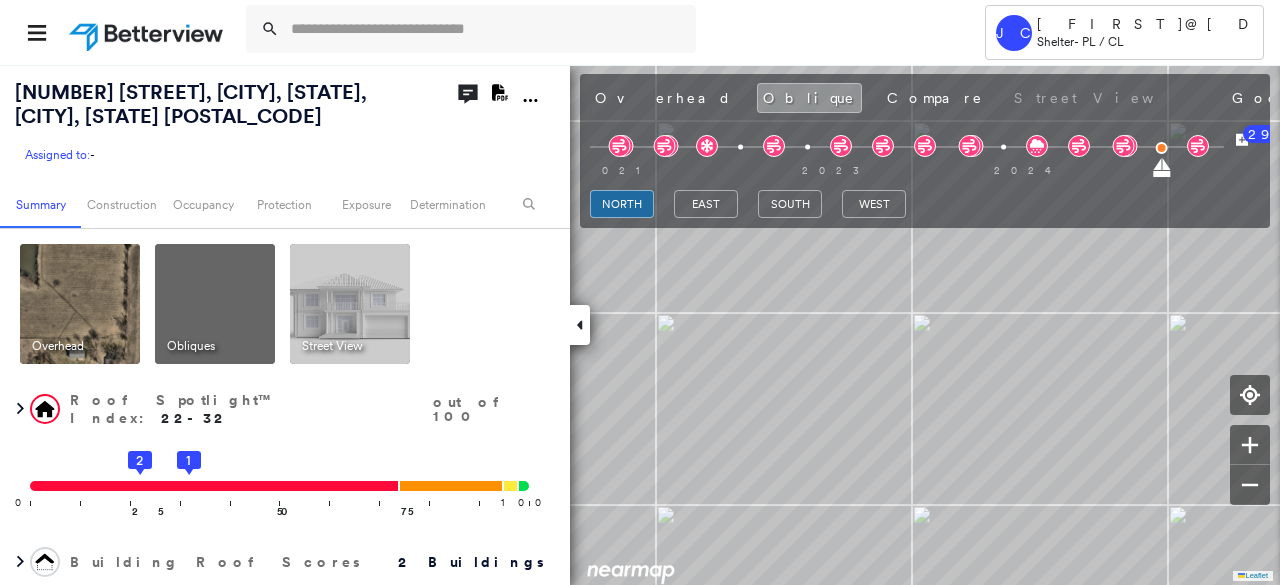 click at bounding box center (80, 304) 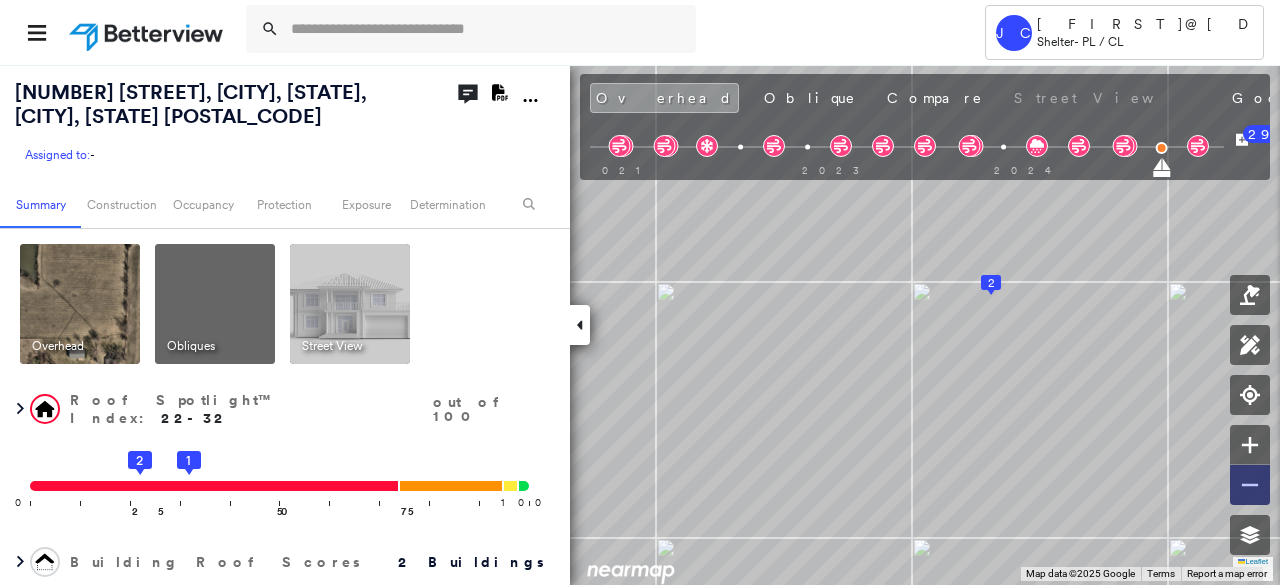 click 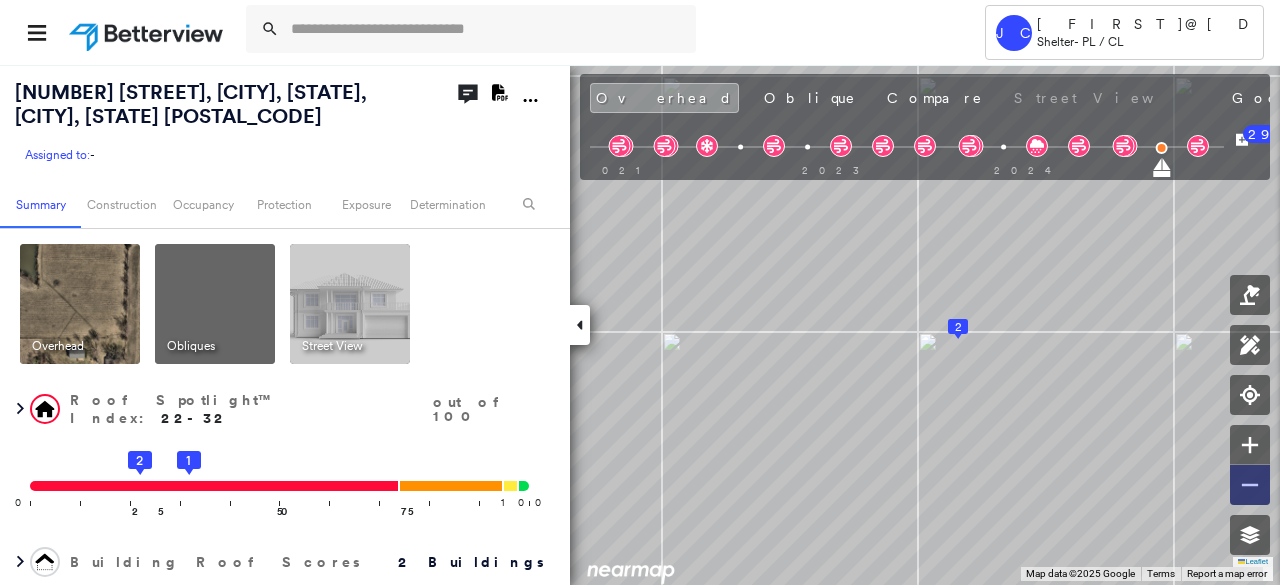 click 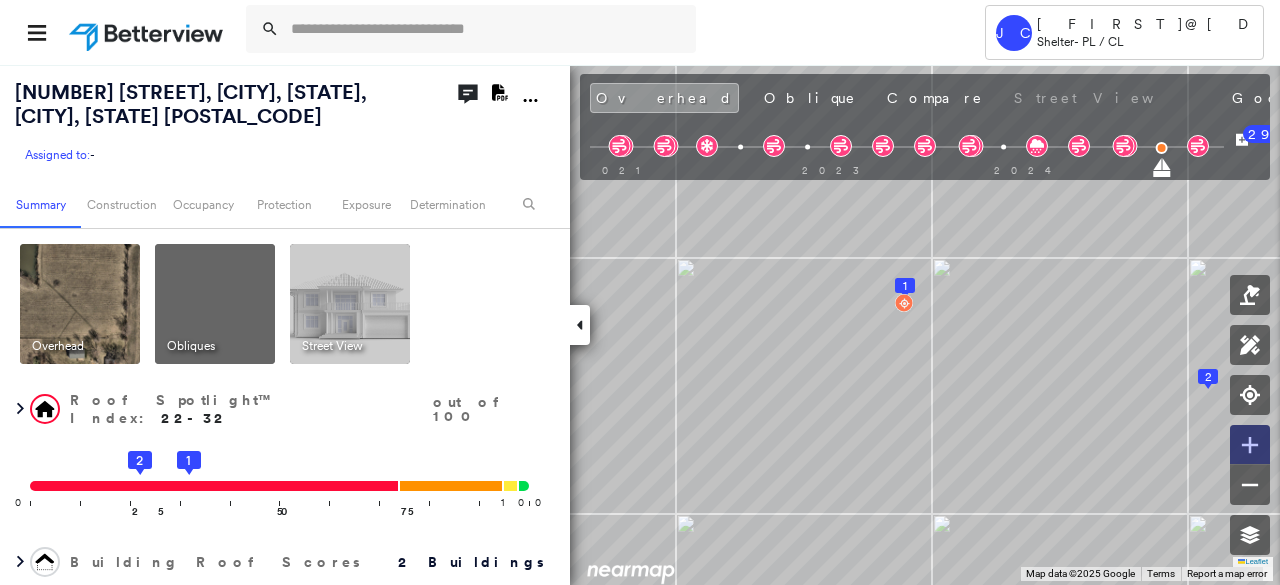 click 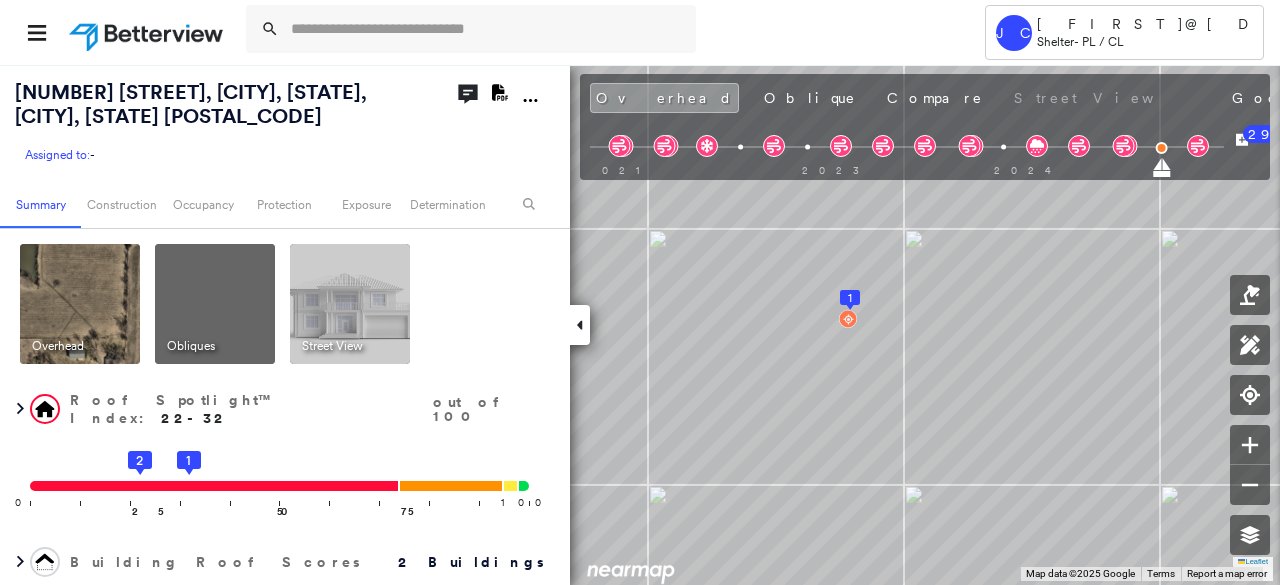 click on "Overhead Obliques Street View" at bounding box center [282, 304] 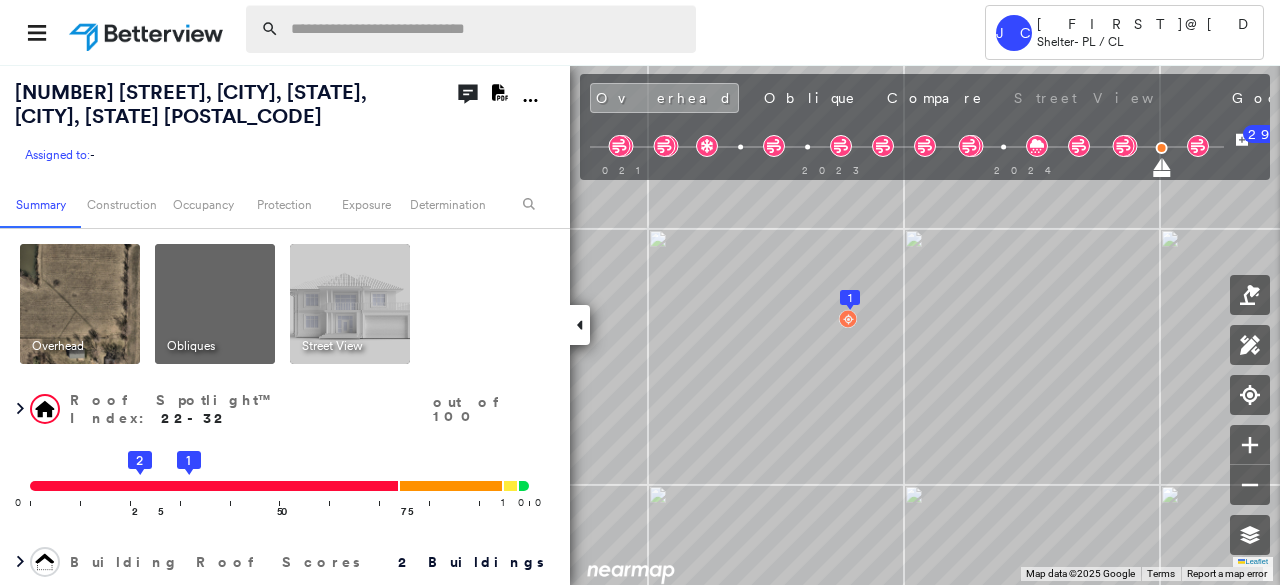 click at bounding box center [487, 29] 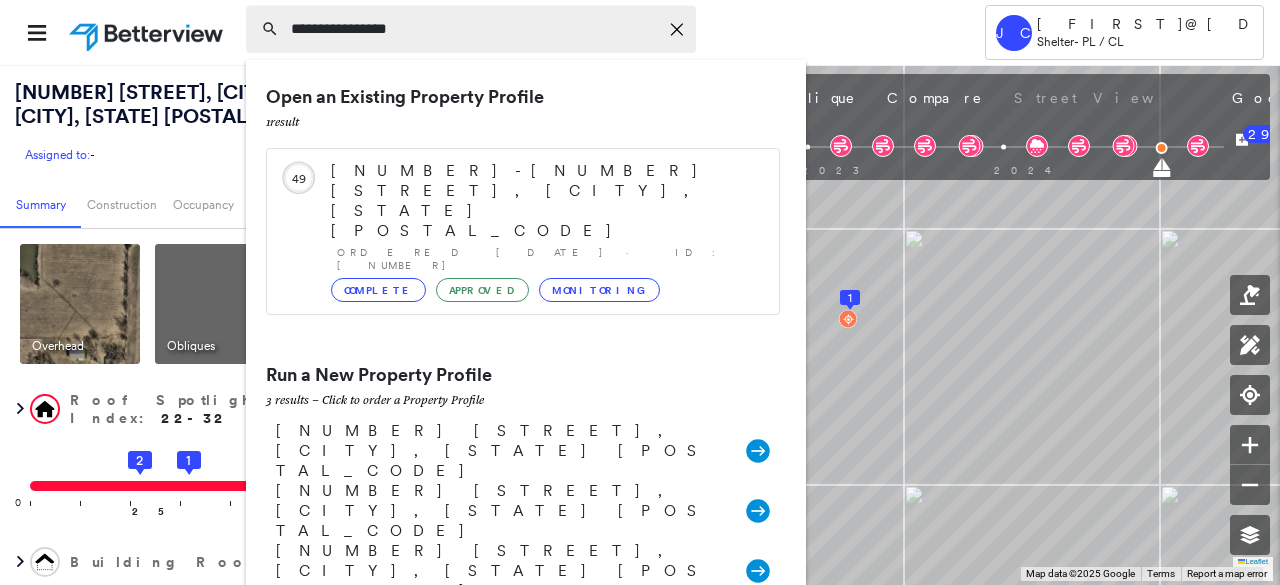 click on "**********" at bounding box center [474, 29] 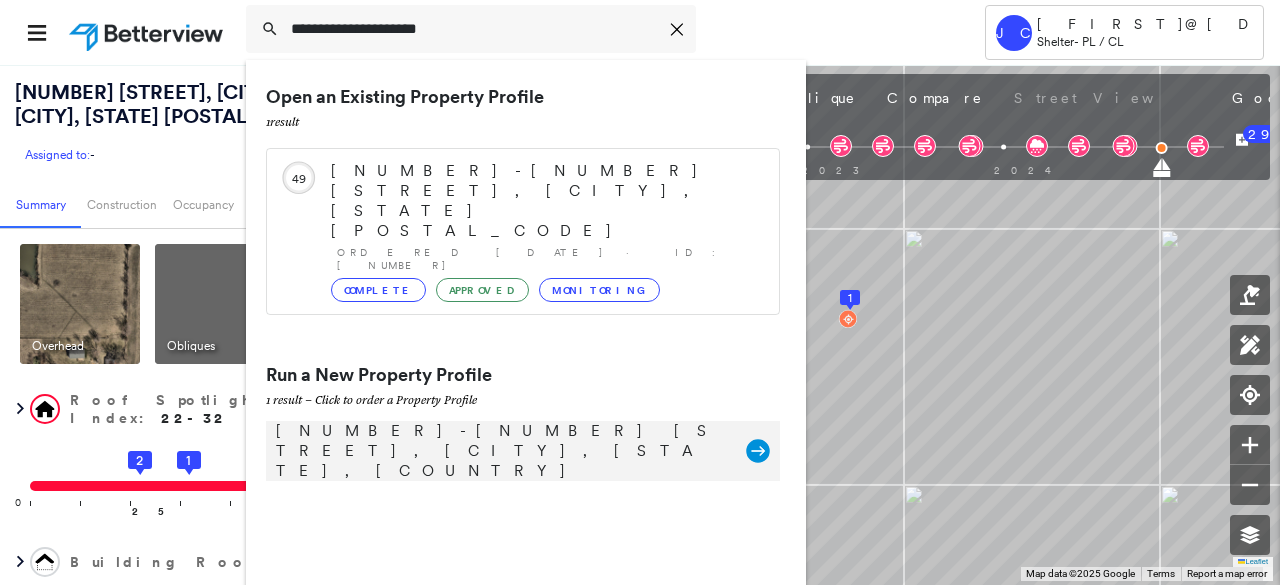 type on "**********" 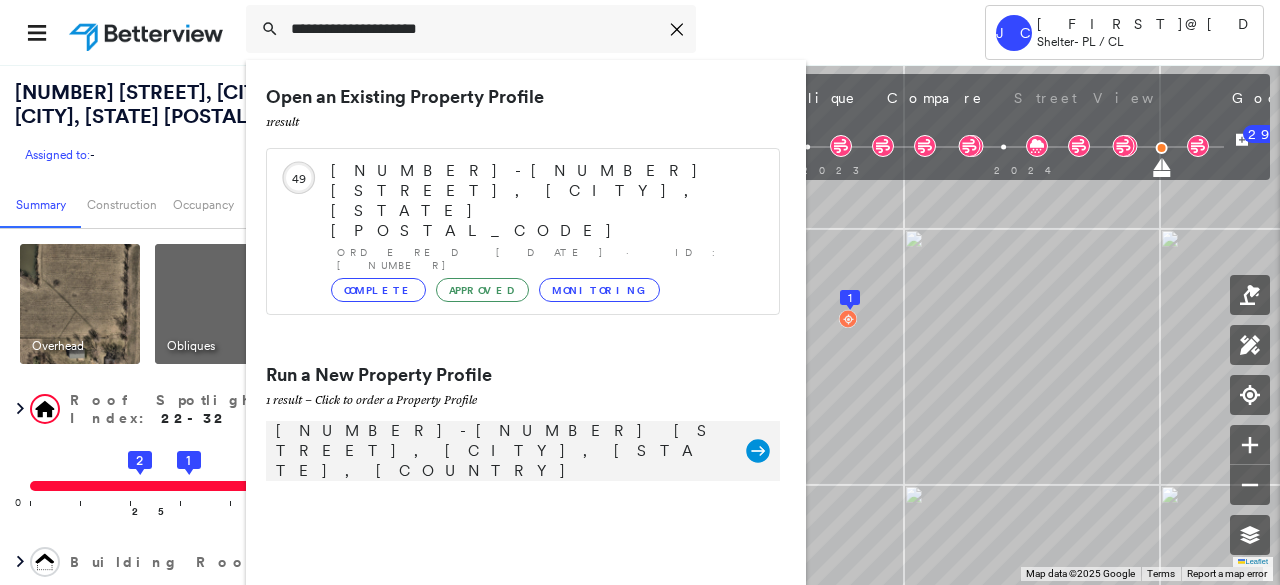 click 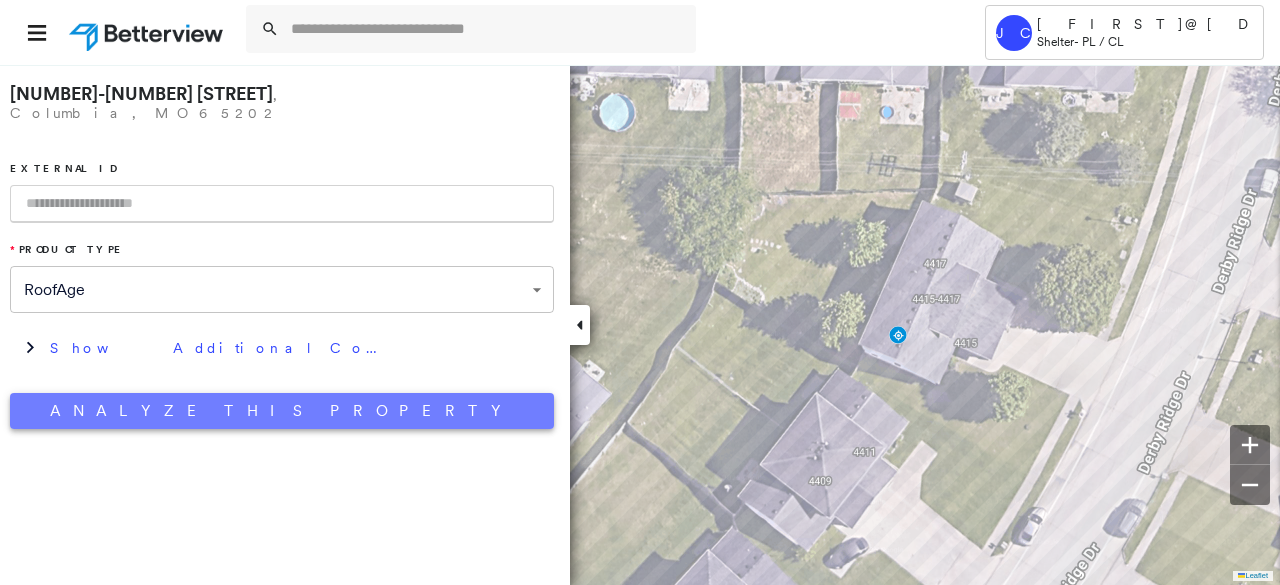 click on "Analyze This Property" at bounding box center (282, 411) 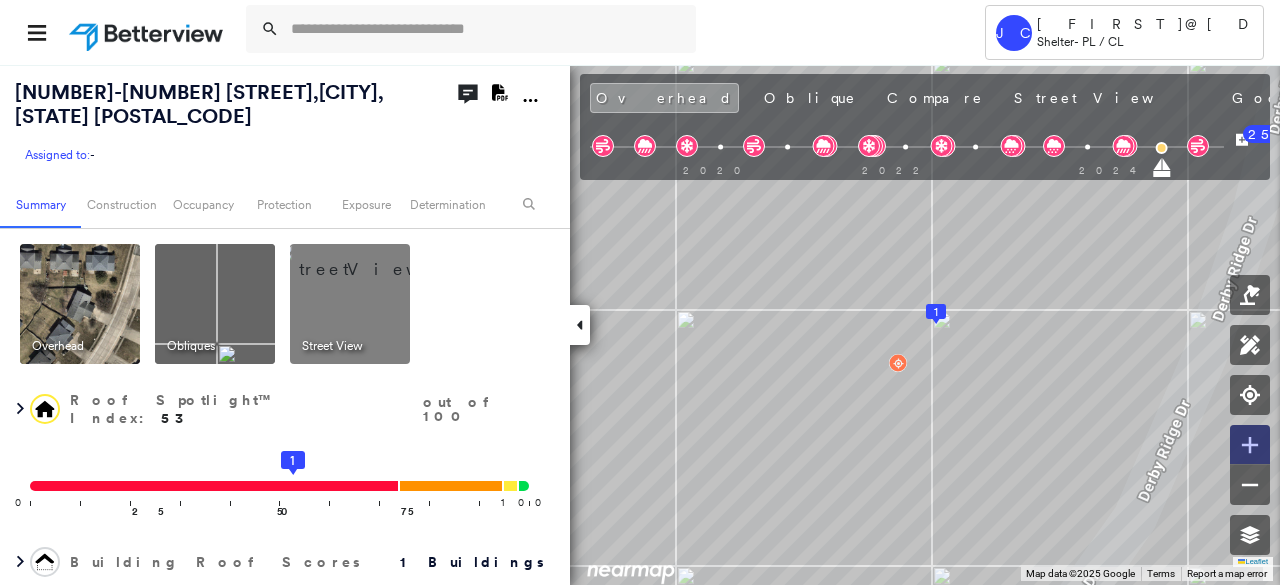 click 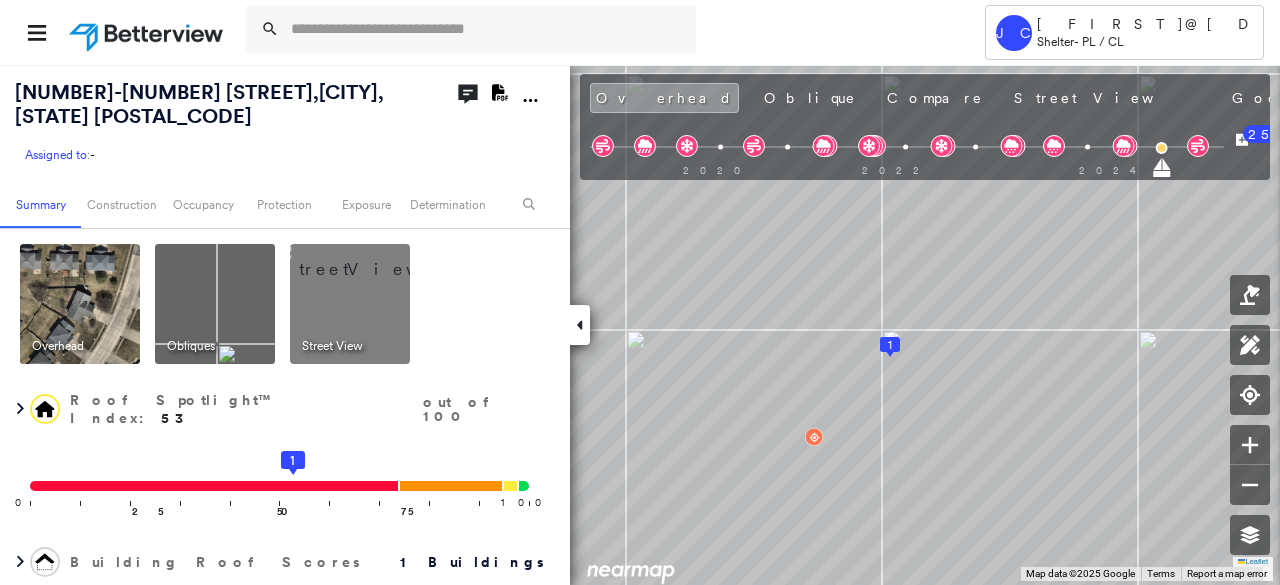 click at bounding box center (374, 259) 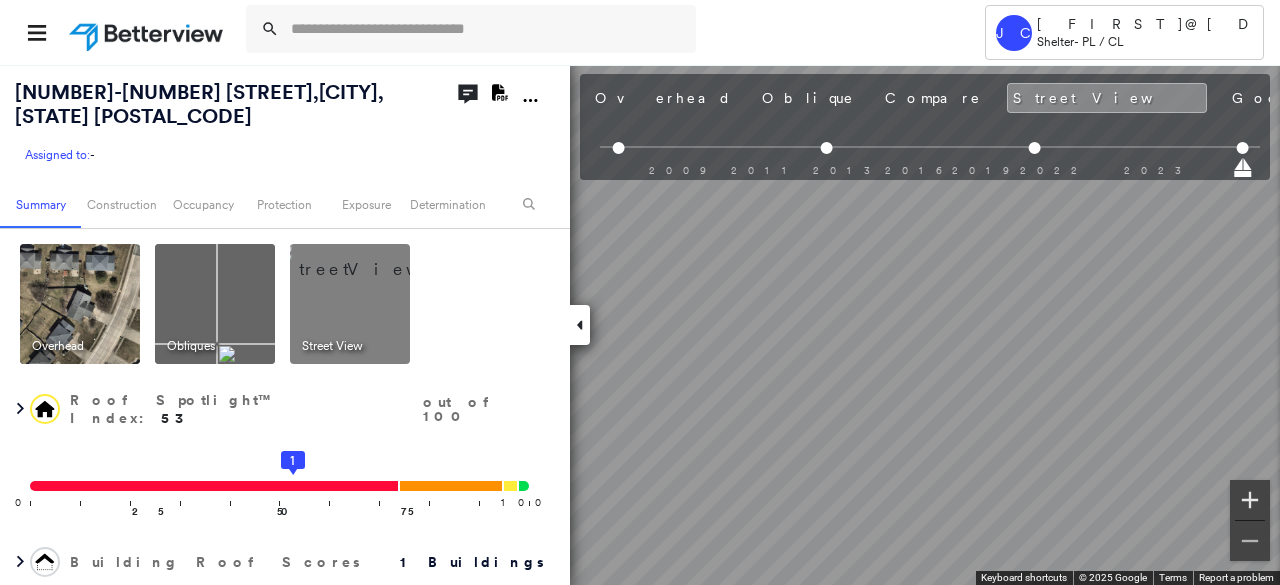 click at bounding box center (1250, 500) 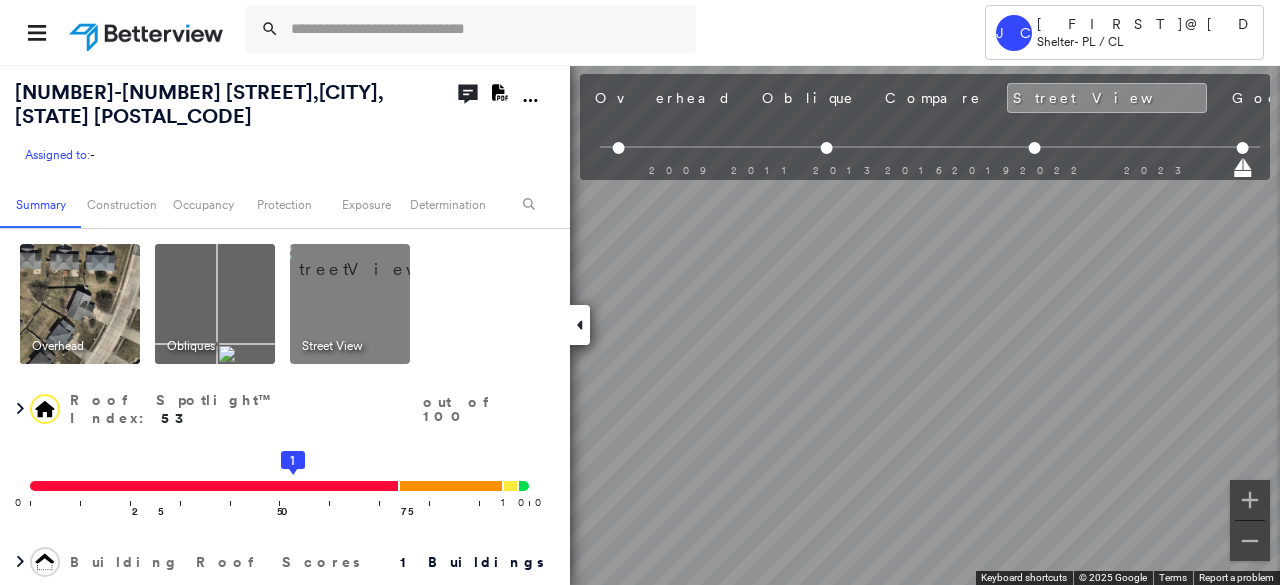 click at bounding box center [215, 304] 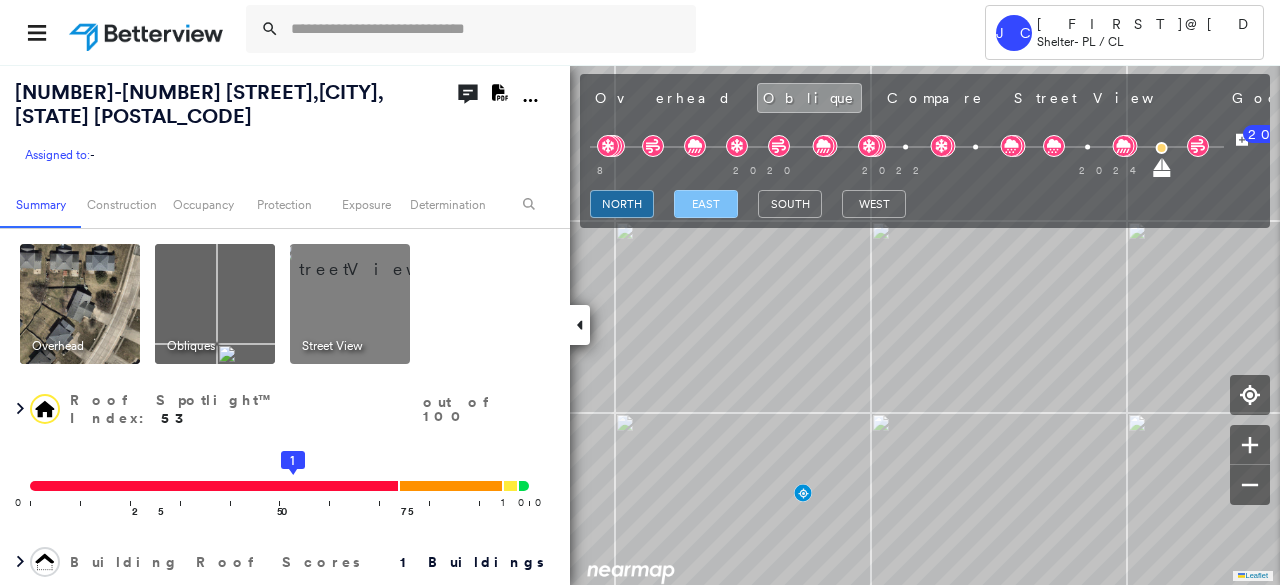 click on "east" at bounding box center [706, 204] 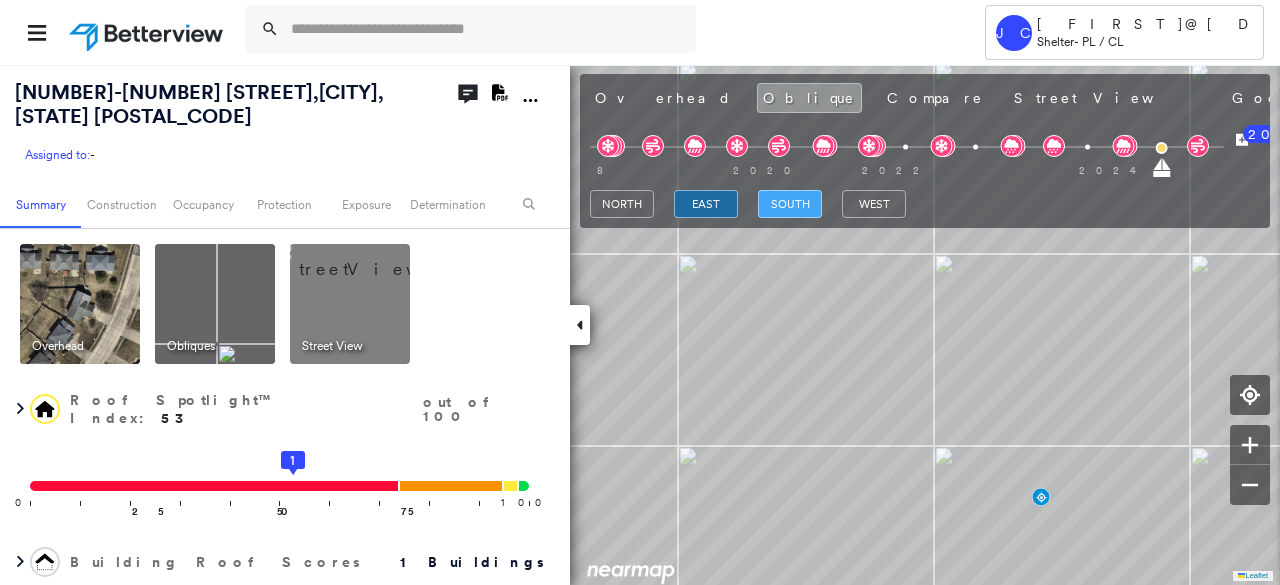 click on "south" at bounding box center [790, 204] 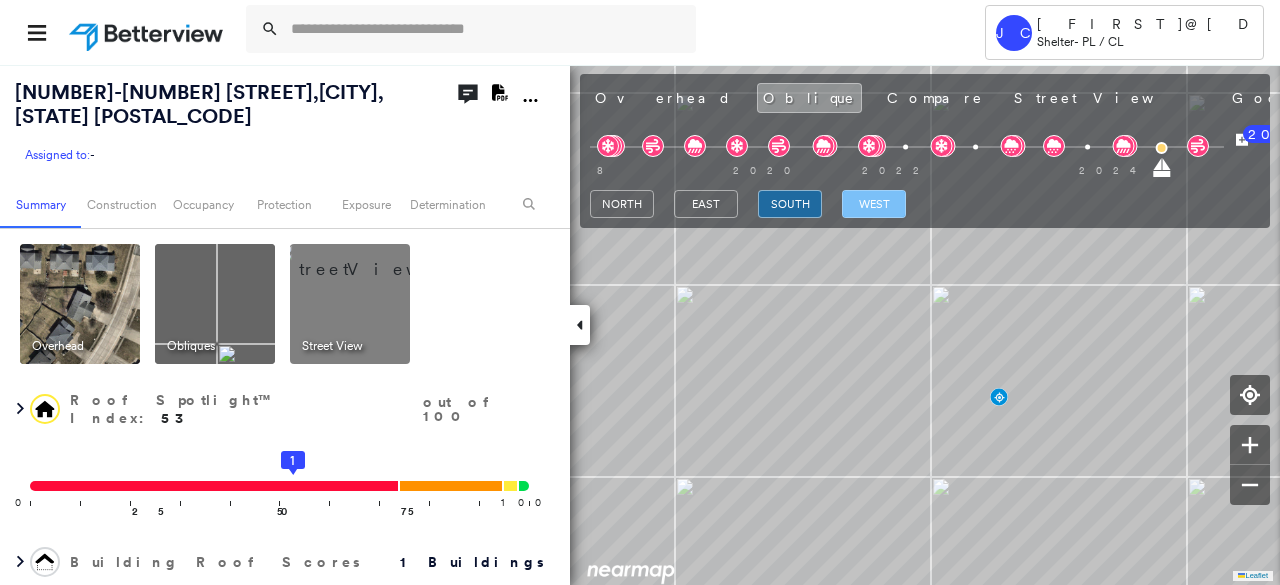 click on "west" at bounding box center (874, 204) 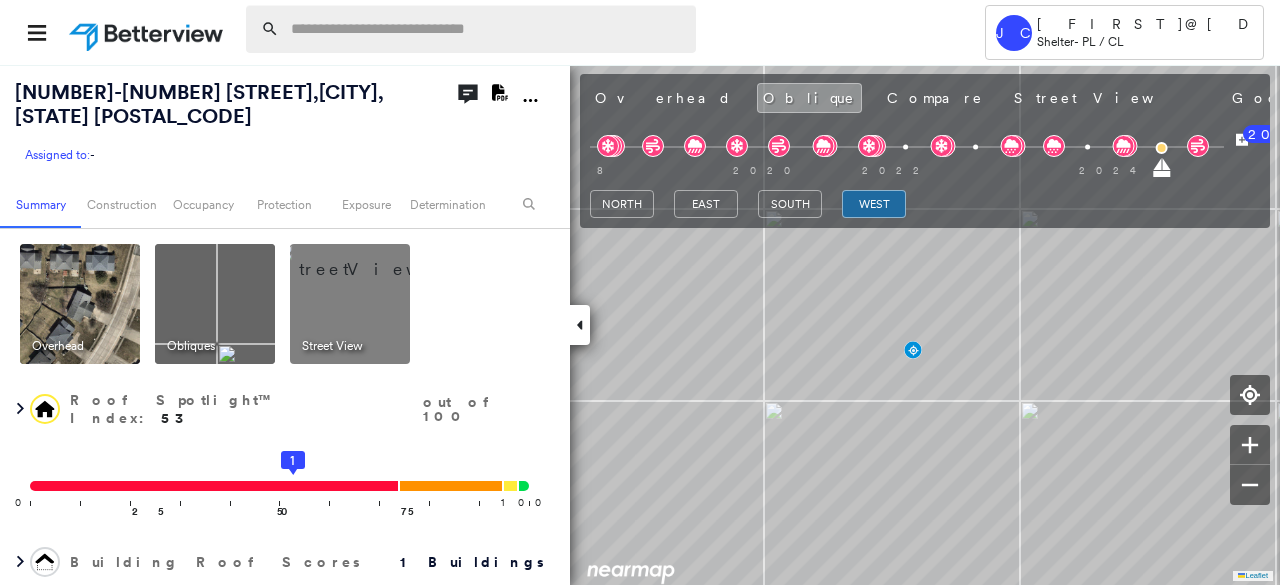 click at bounding box center [487, 29] 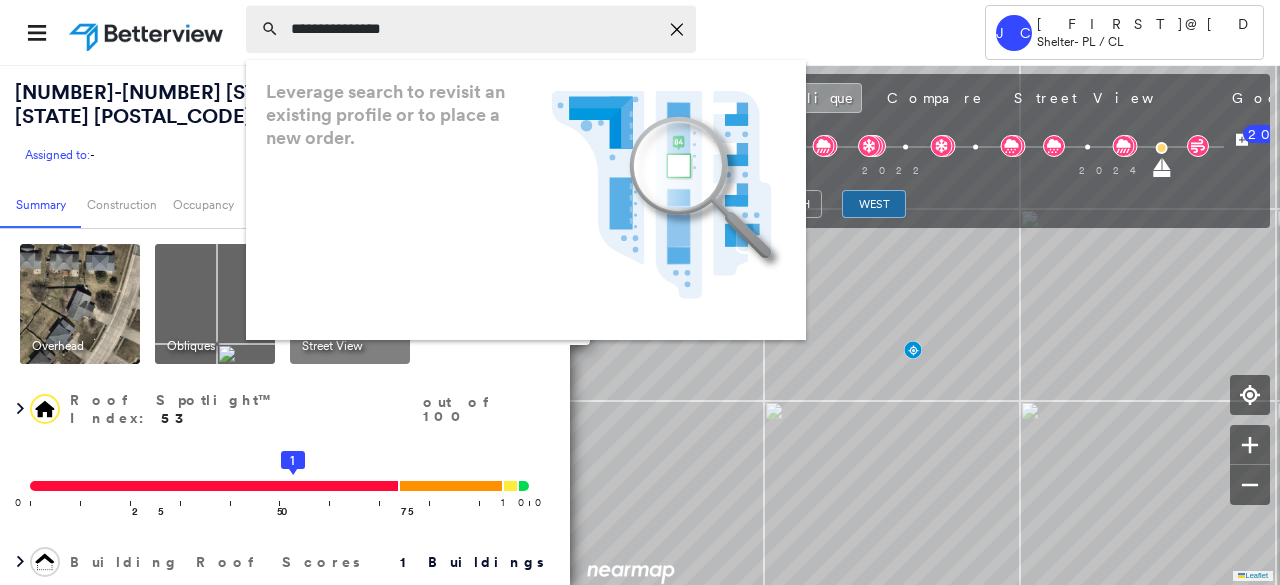 click on "**********" at bounding box center [474, 29] 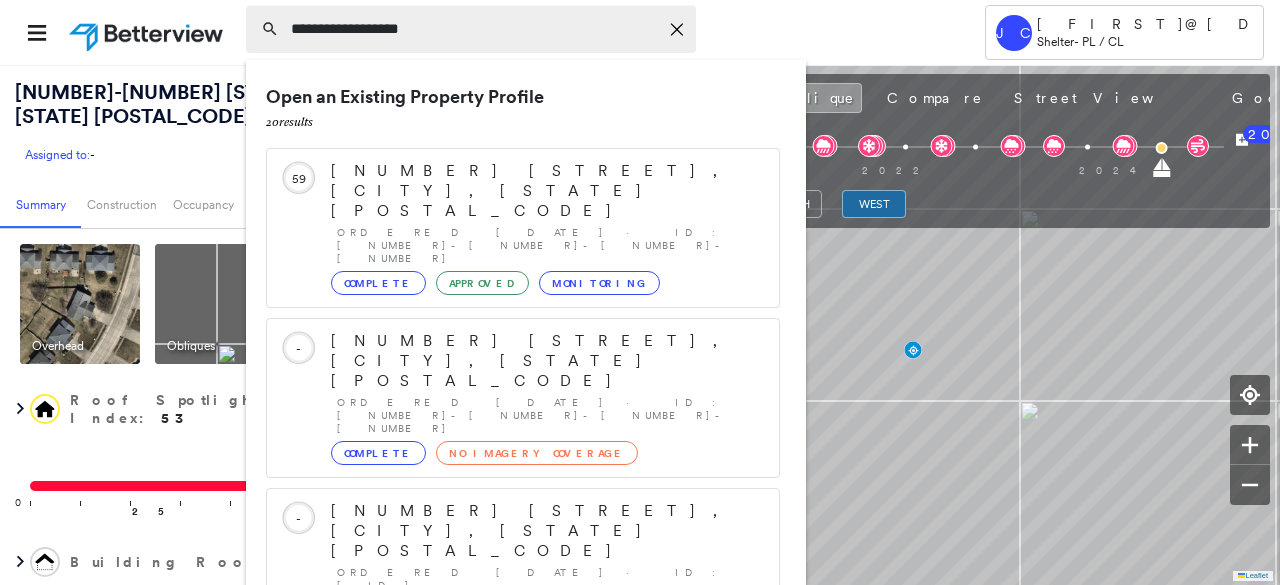 click on "**********" at bounding box center (474, 29) 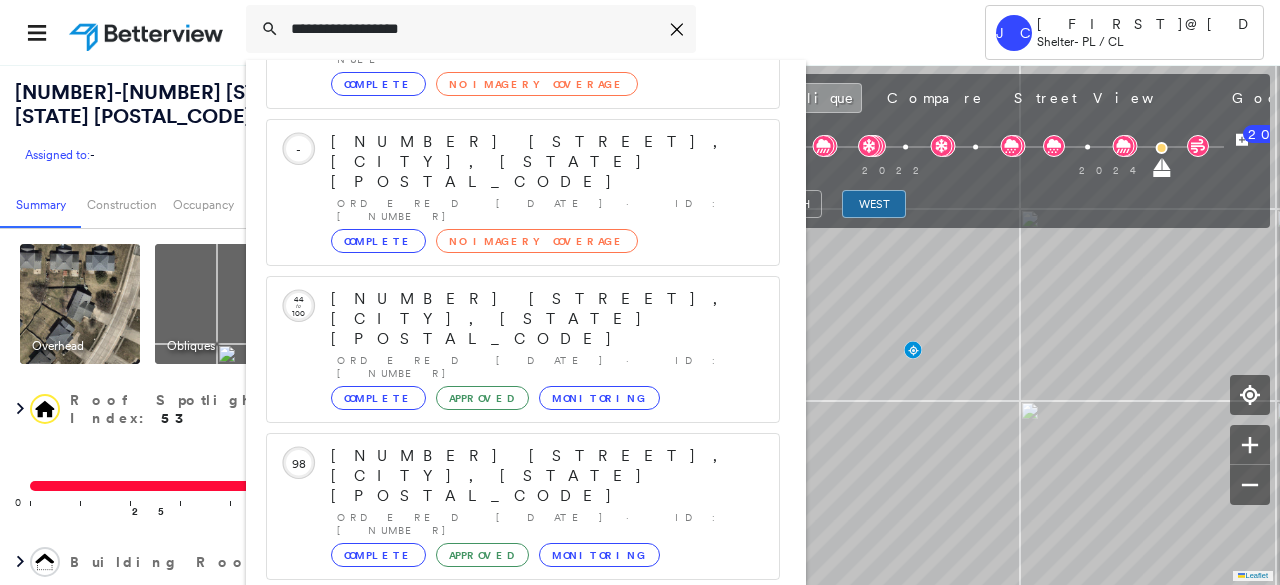 scroll, scrollTop: 206, scrollLeft: 0, axis: vertical 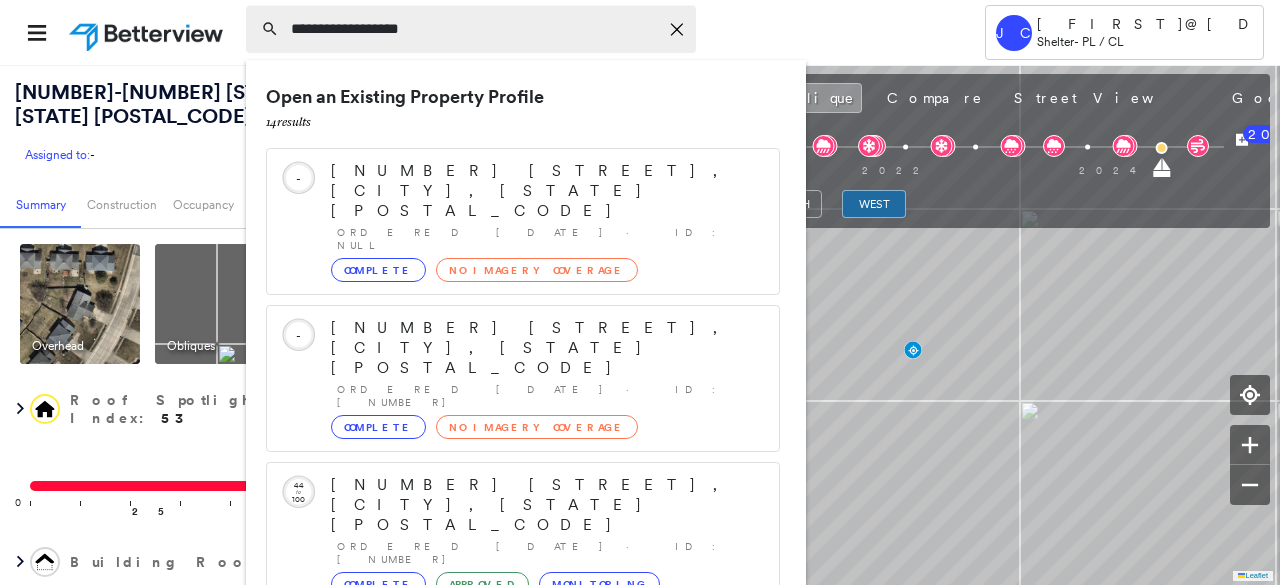 click on "**********" at bounding box center (474, 29) 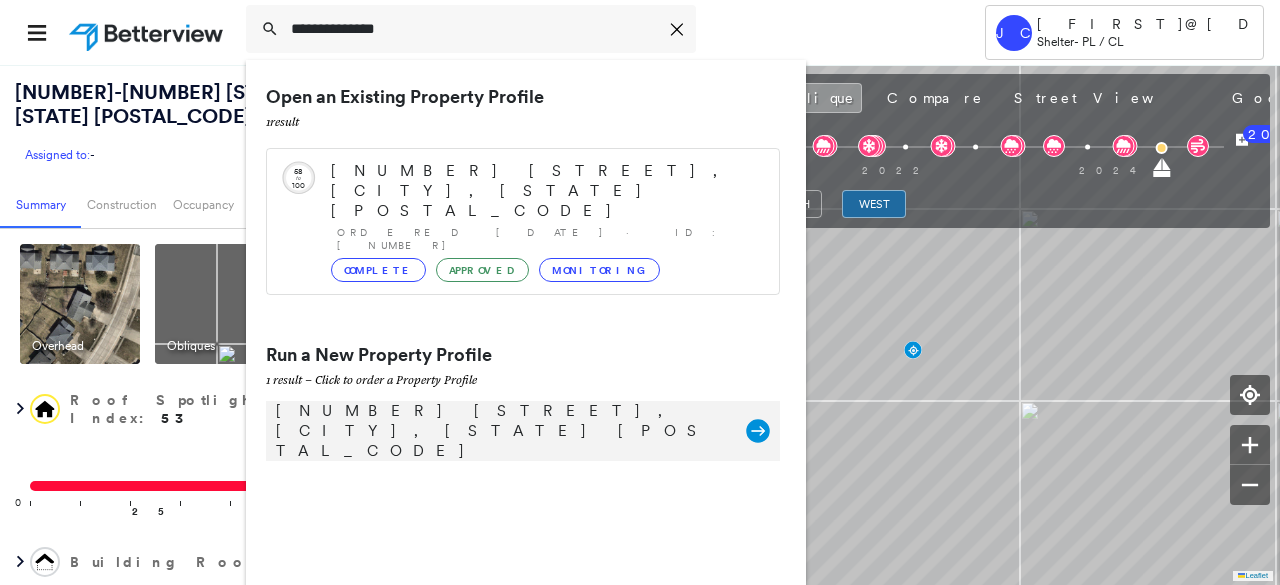 type on "**********" 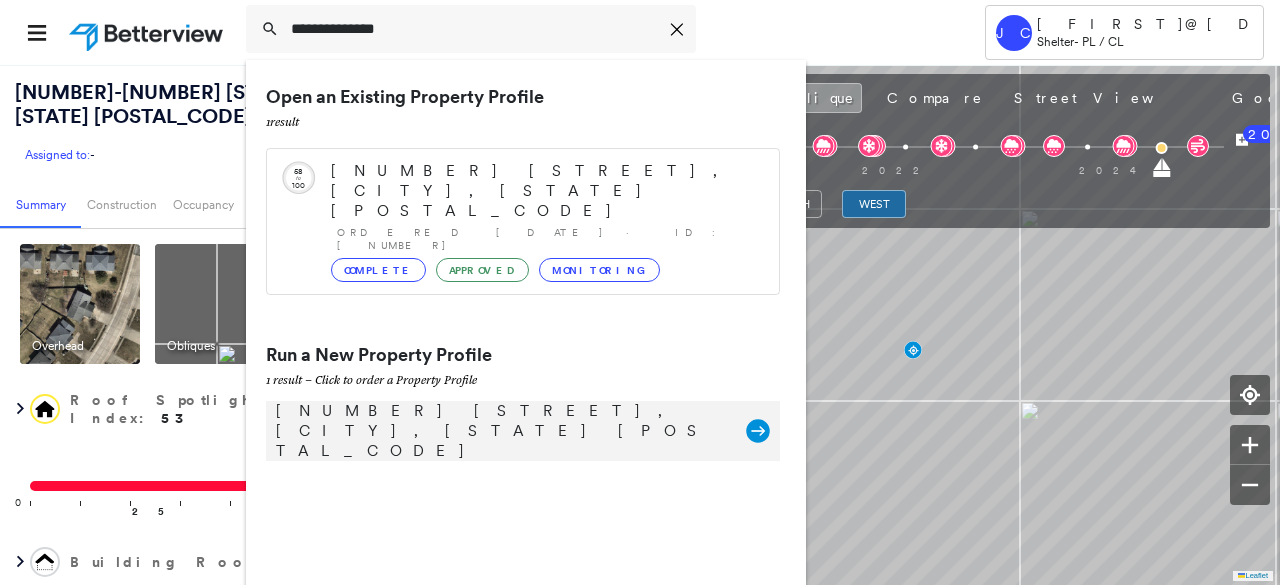 click 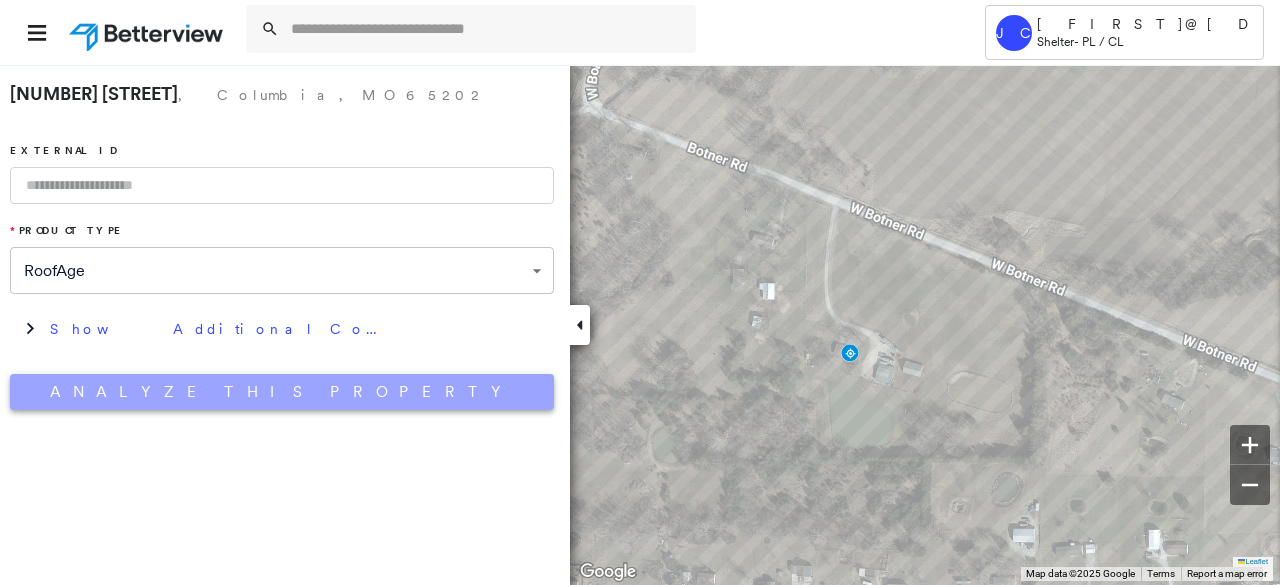 click on "Analyze This Property" at bounding box center [282, 392] 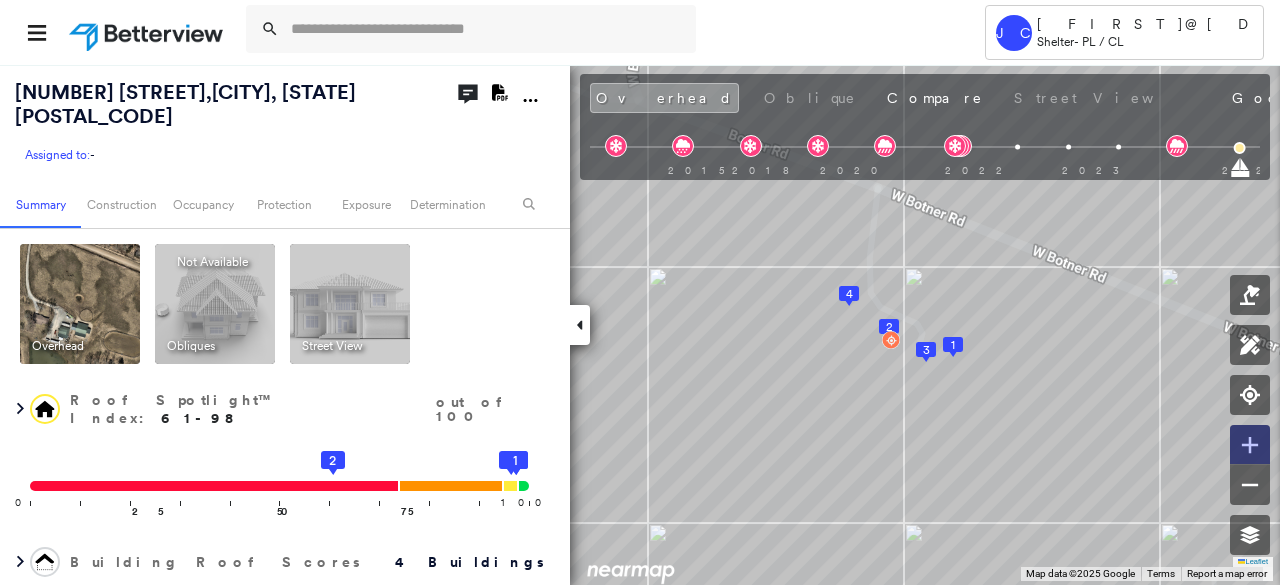 click 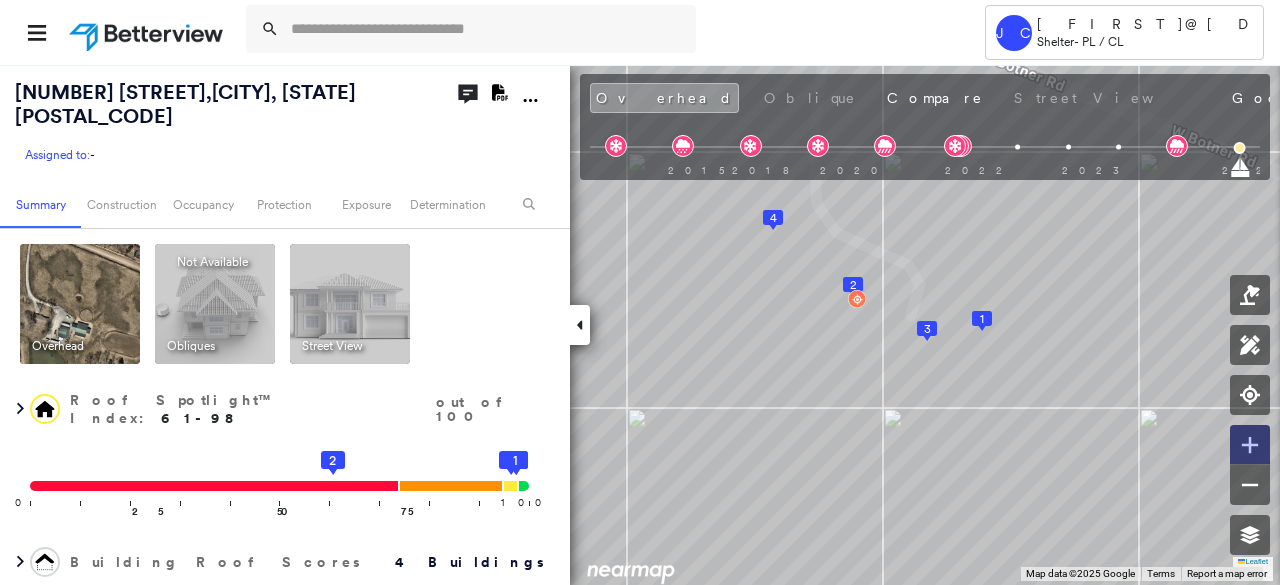 click 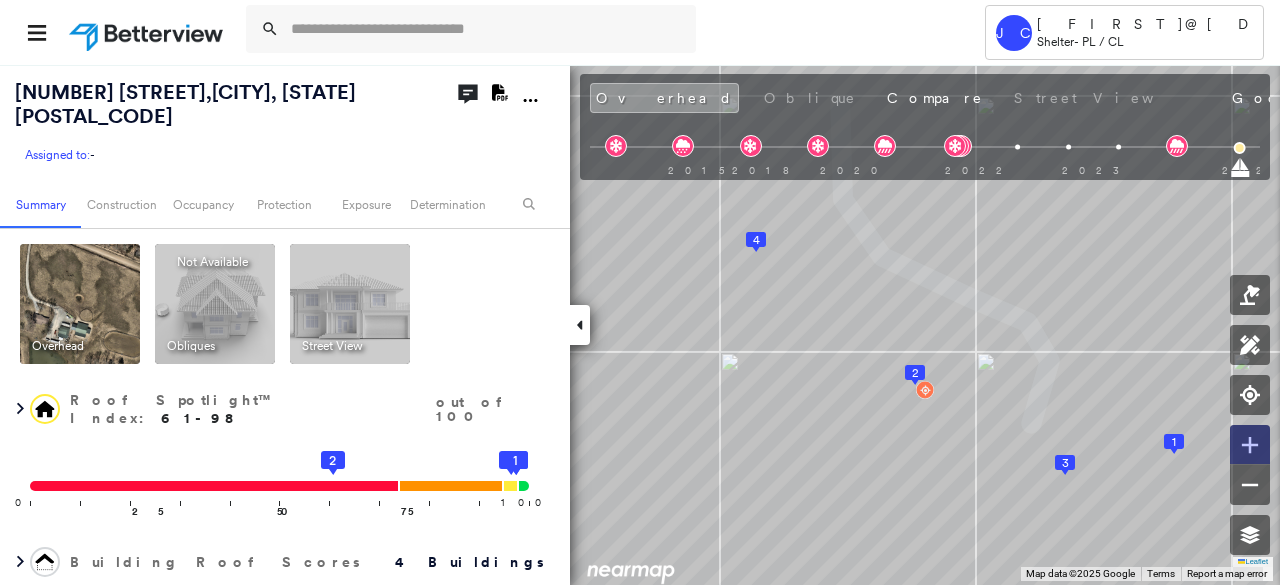 click 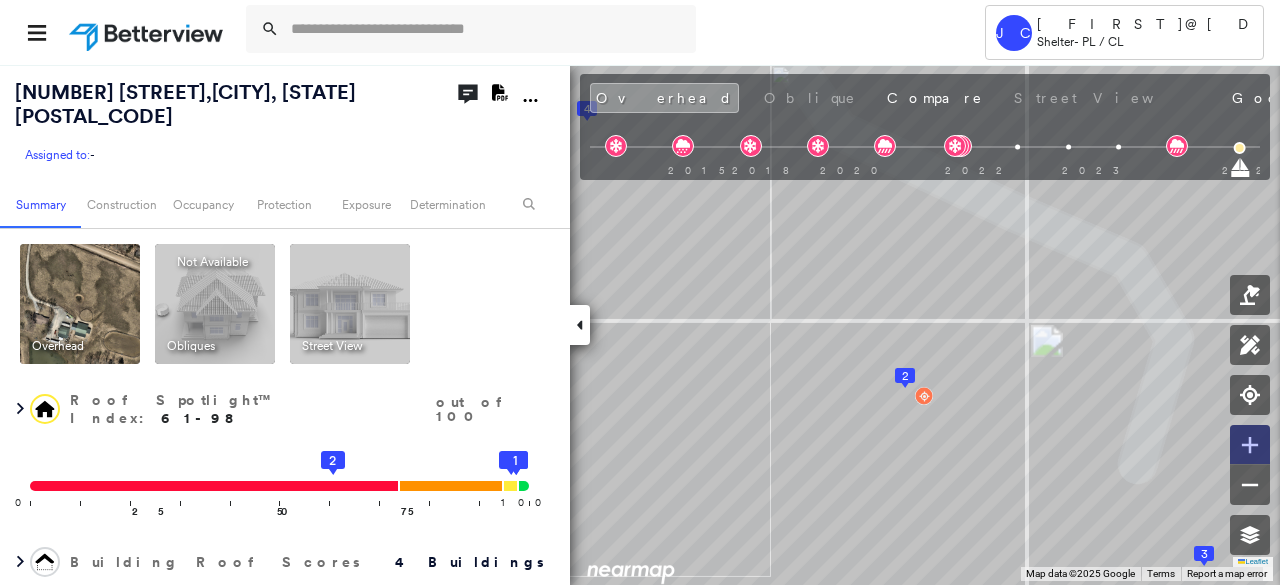 click 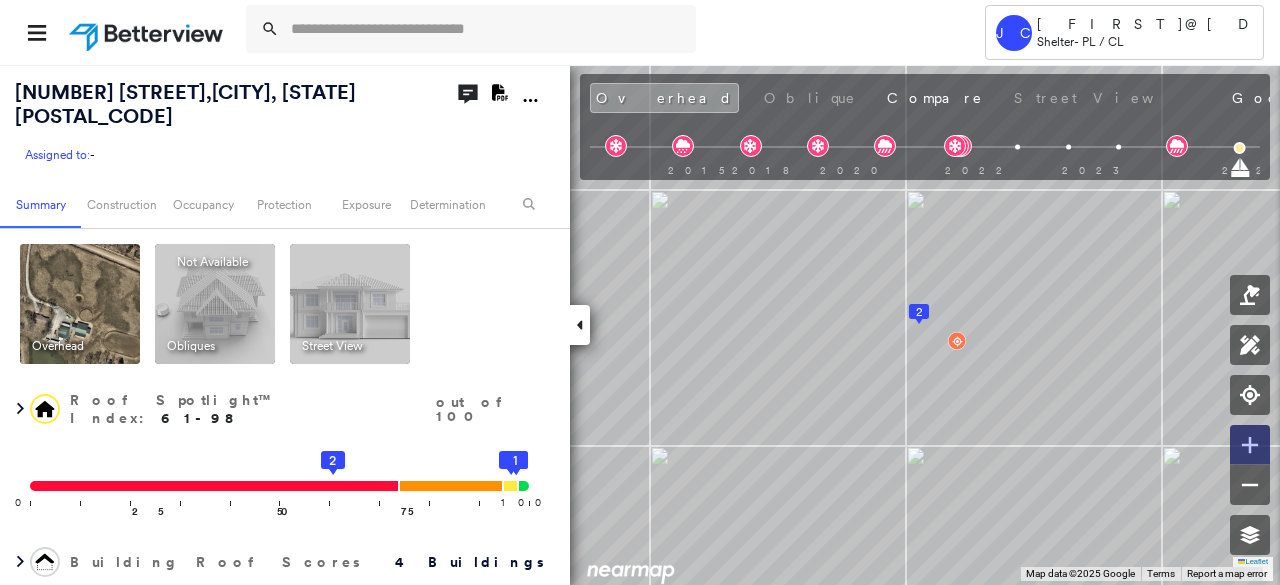 click 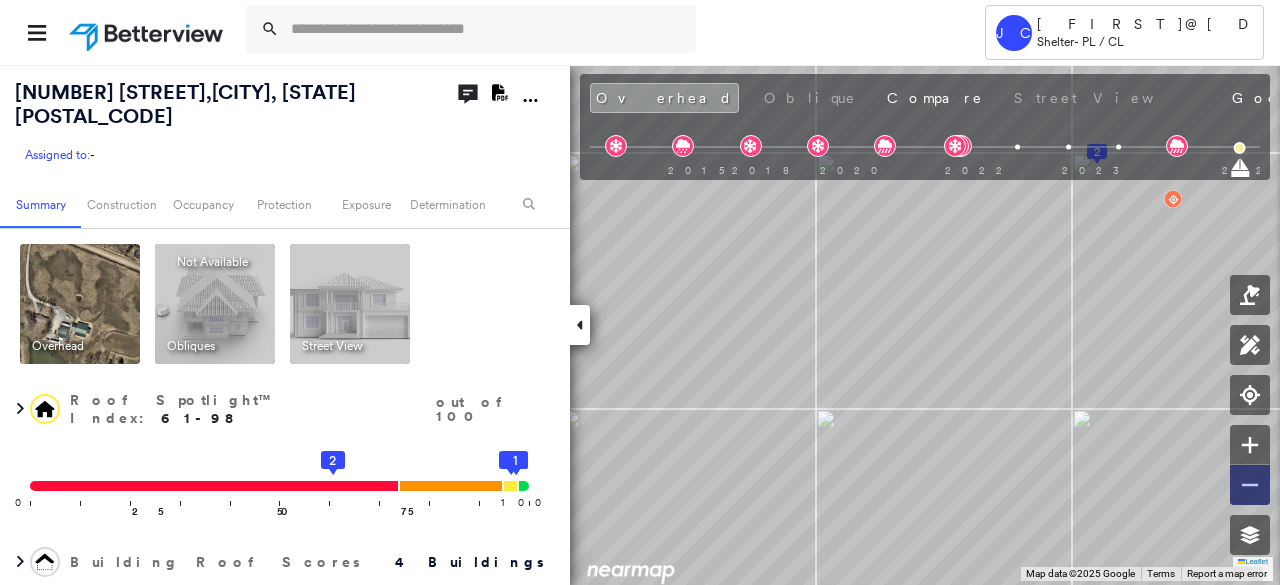 click 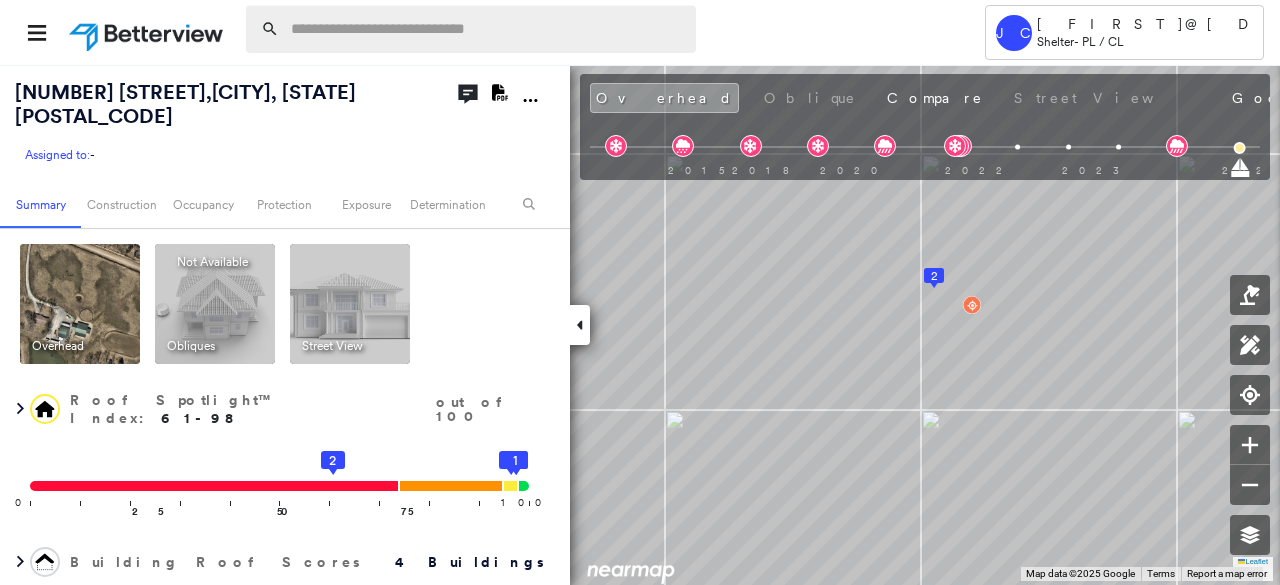 click at bounding box center (487, 29) 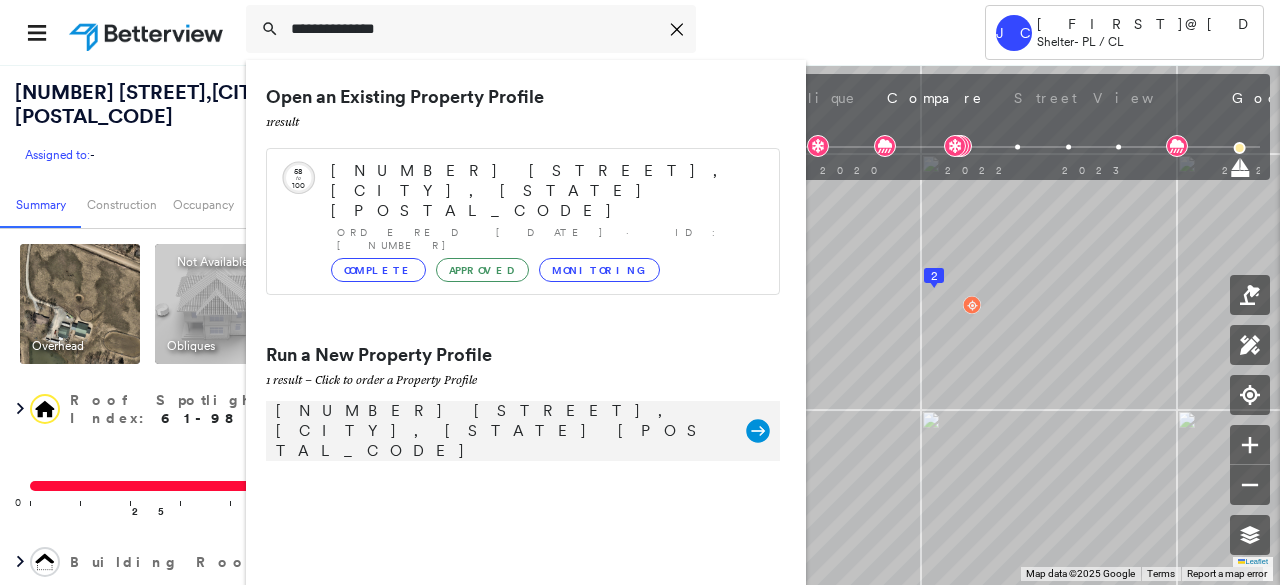 type on "**********" 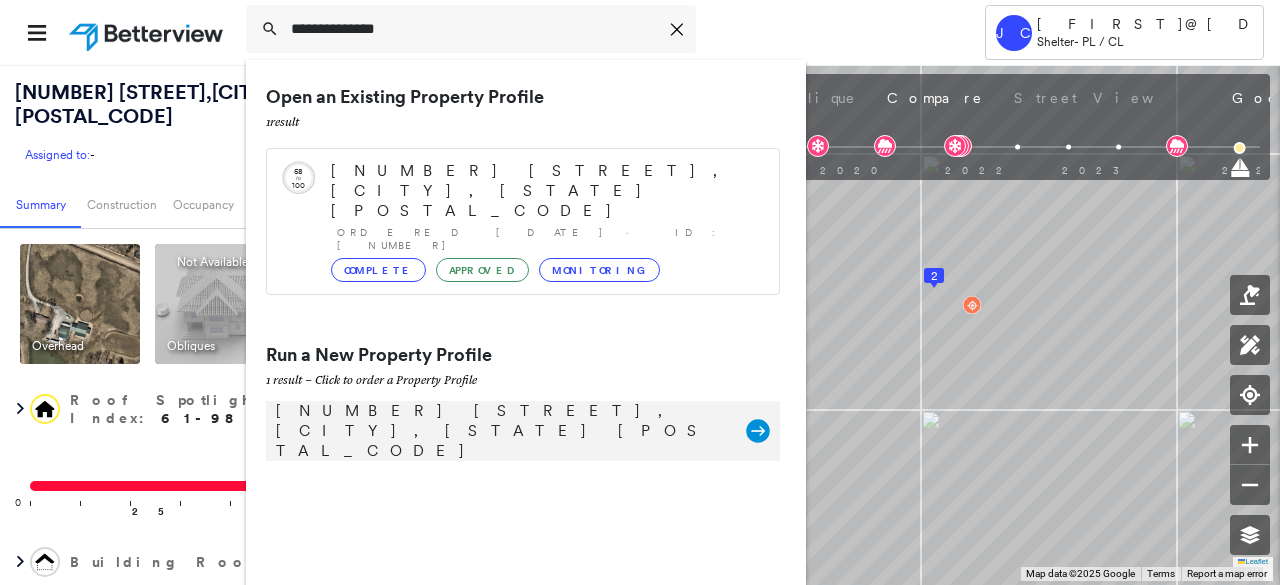 click 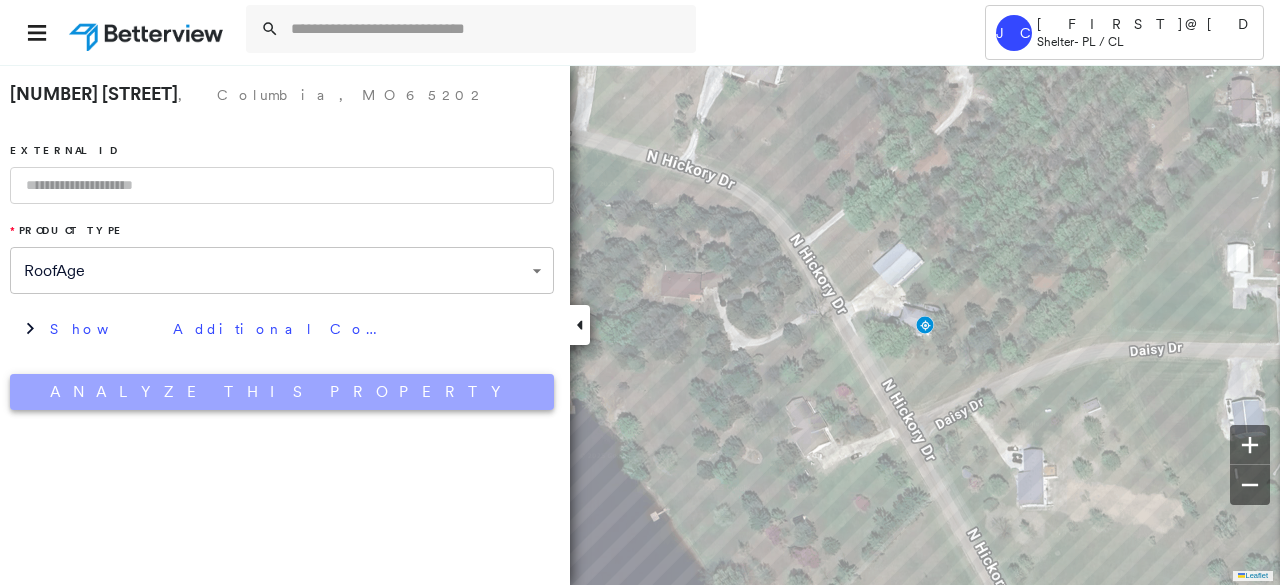 click on "Analyze This Property" at bounding box center (282, 392) 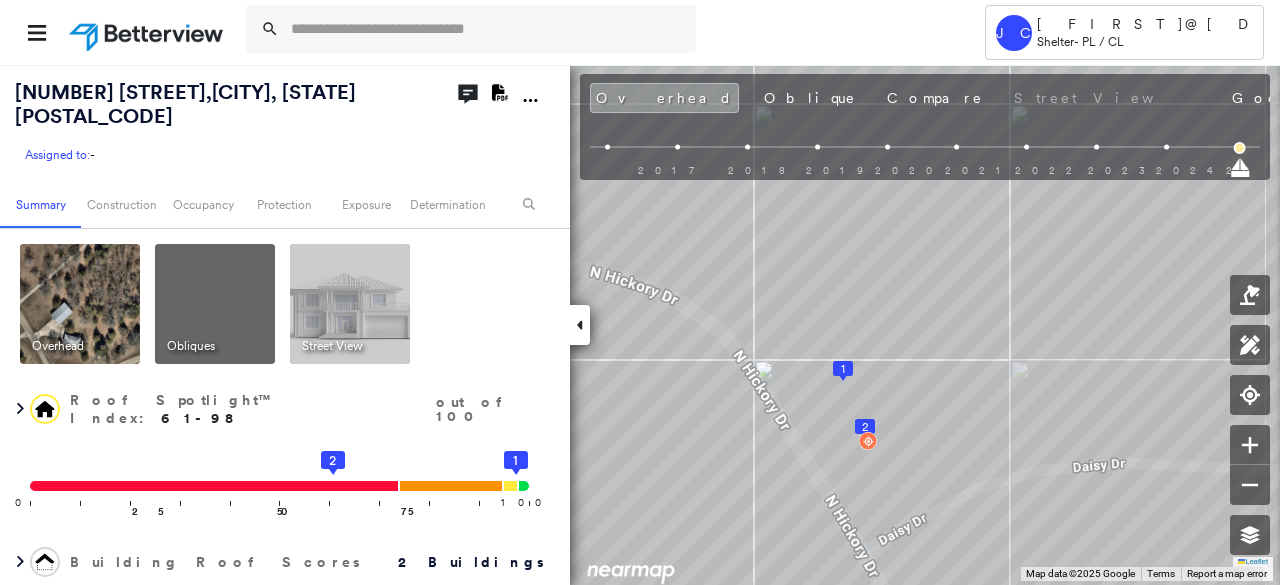 click on "Roof Spotlight™ Index :  [NUMBER]-[NUMBER] out of [NUMBER]" at bounding box center (282, 409) 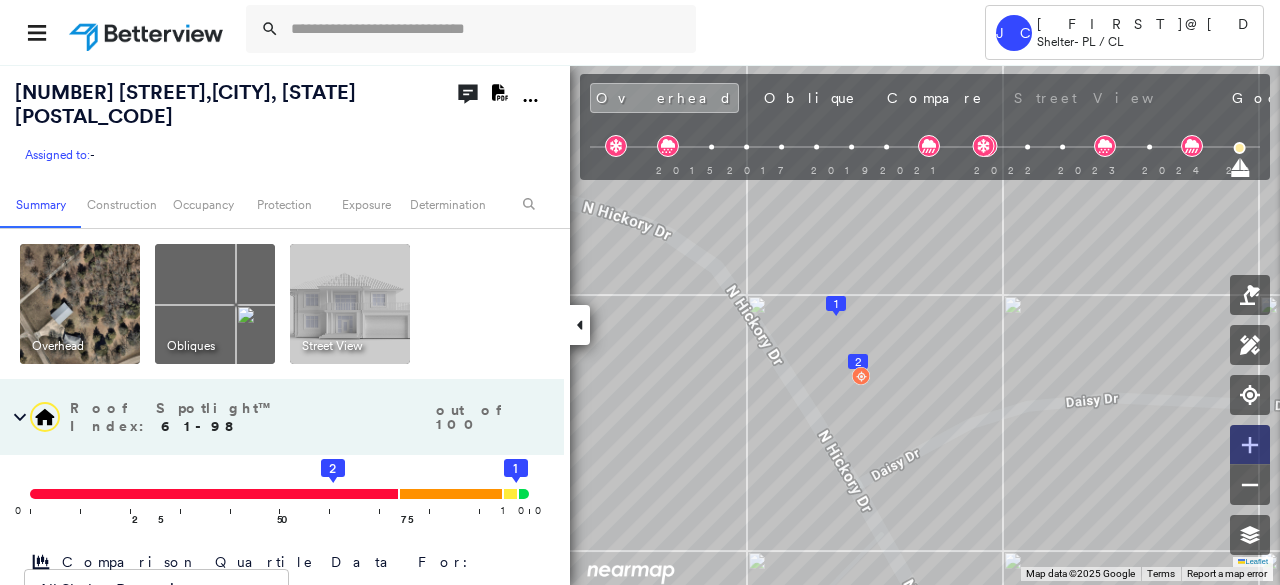 click 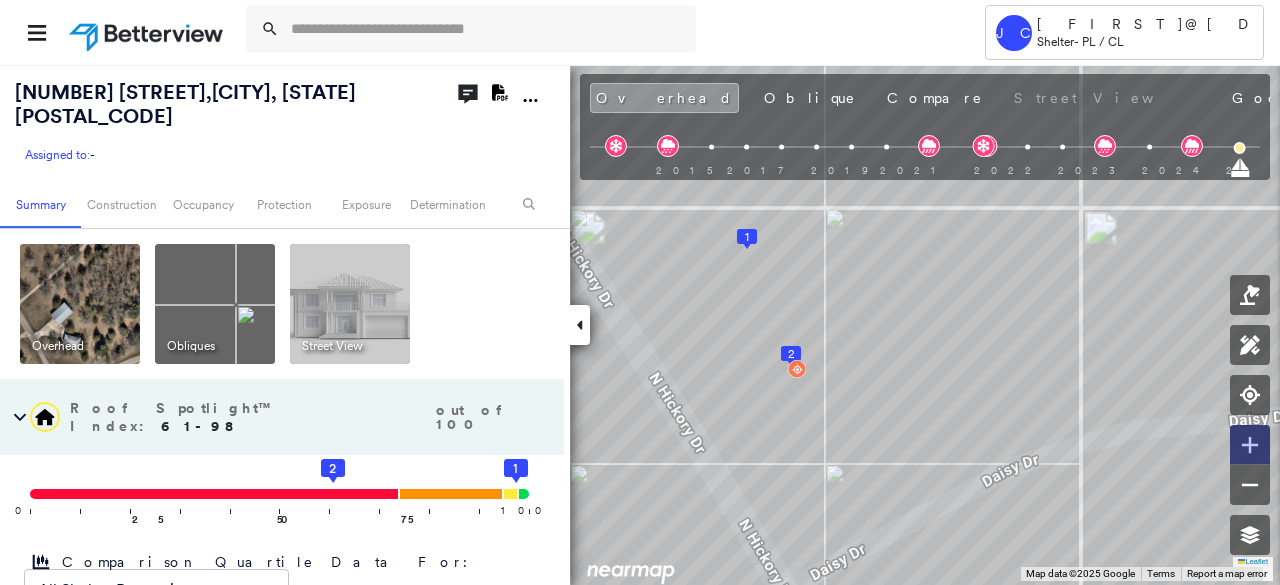 click 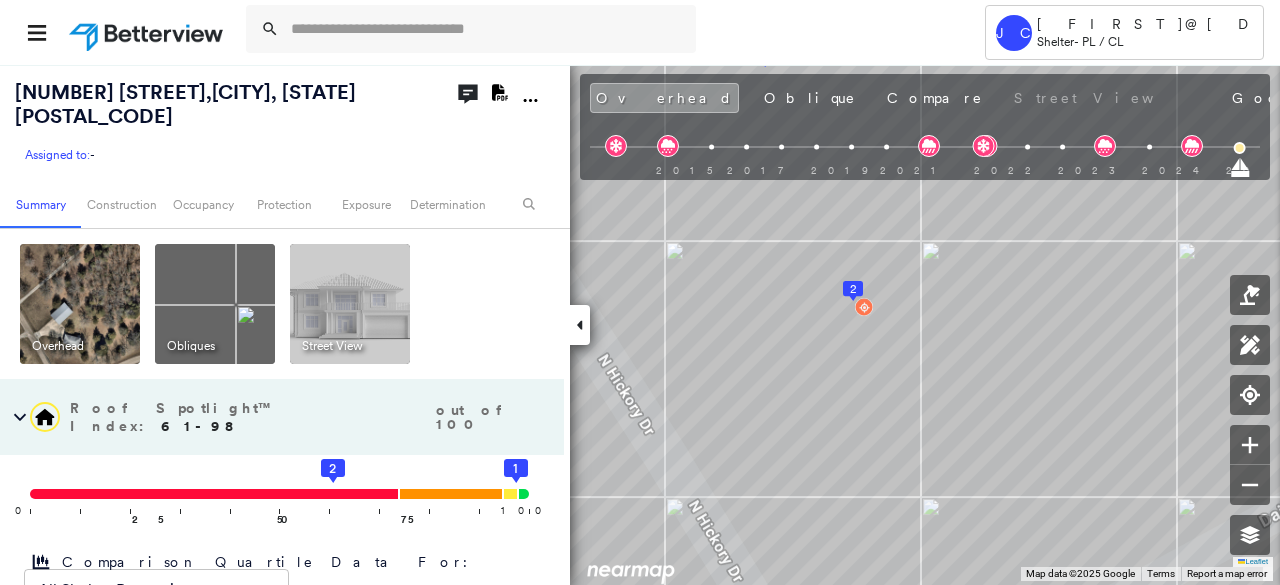 click on "[NUMBER] [STREET] ,  [CITY], [STATE] [POSTAL_CODE] Assigned to:  - Assigned to:  - Assigned to:  - Open Comments Download PDF Report Summary Construction Occupancy Protection Exposure Determination Overhead Obliques Street View Roof Spotlight™ Index :  [NUMBER]-[NUMBER] out of [NUMBER] 0 100 25 50 75 2 1 Comparison Quartile Data For: All Shelter Properties ****** ​ Legend for  All Shelter Properties Lowest Quartile: Properties Scoring 0 -  [NUMBER] Second Quartile: Properties Scoring  [NUMBER]  -   [NUMBER] Third Quartile: Properties Scoring  [NUMBER]  -   [NUMBER] Highest Quartile: Properties Scoring  [NUMBER]  - [NUMBER] RSI unavailable Building Roof Scores 2 Buildings Policy Information Flags :  2 (0 cleared, 2 uncleared) Construction Roof Spotlights :  Zinc Staining, Staining, Tile or Shingle Staining, Overhang, Vent and 1 more Property Features :  Patio Furniture, Road (Drivable Surface), Significantly Stained Pavement, Trailer, Concrete Area and 5 more Roof Age :  All Buildings greater than [NUMBER] years old. 1 Building 1 :  [NUMBER]+ years 2 Building 2 :  [NUMBER]+ years :  Occupancy 1" at bounding box center [640, 324] 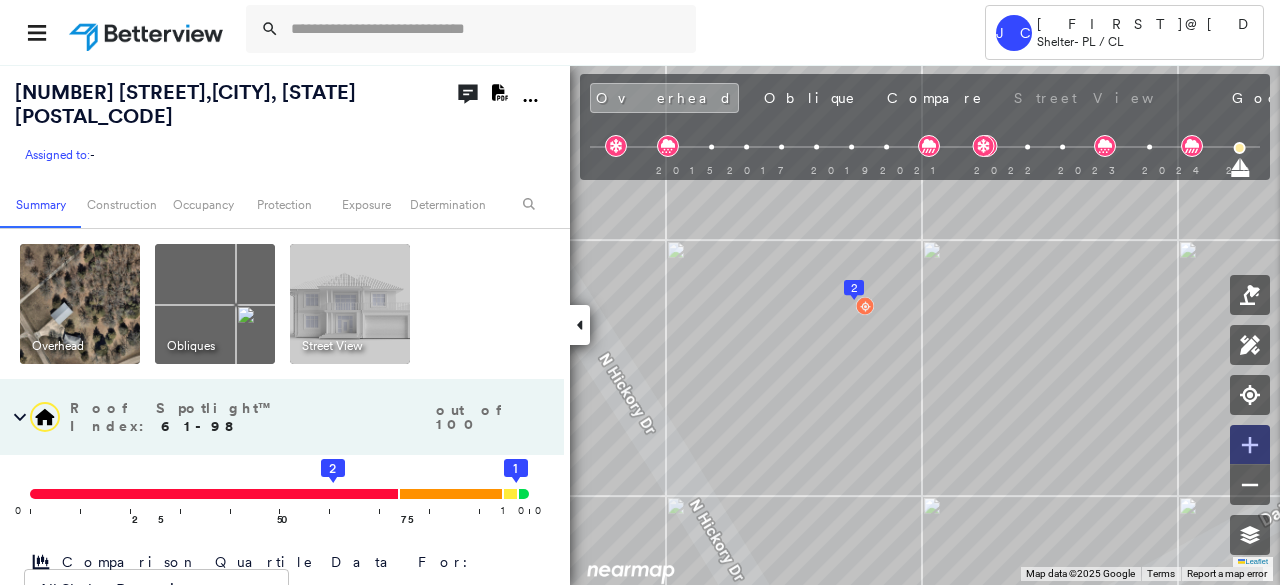 click 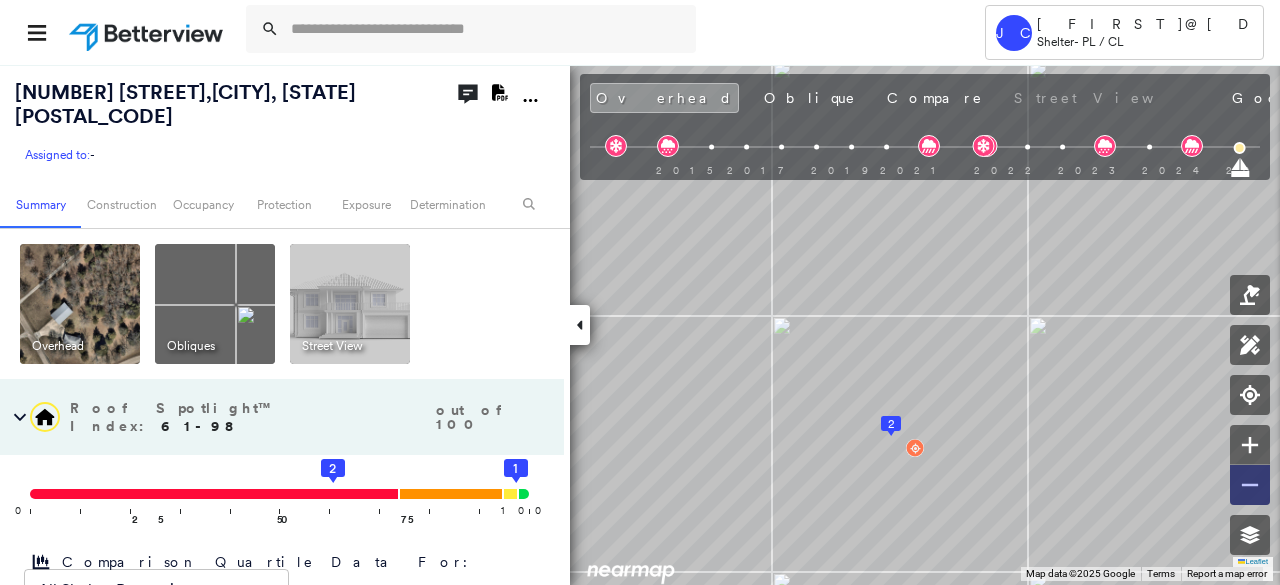 click 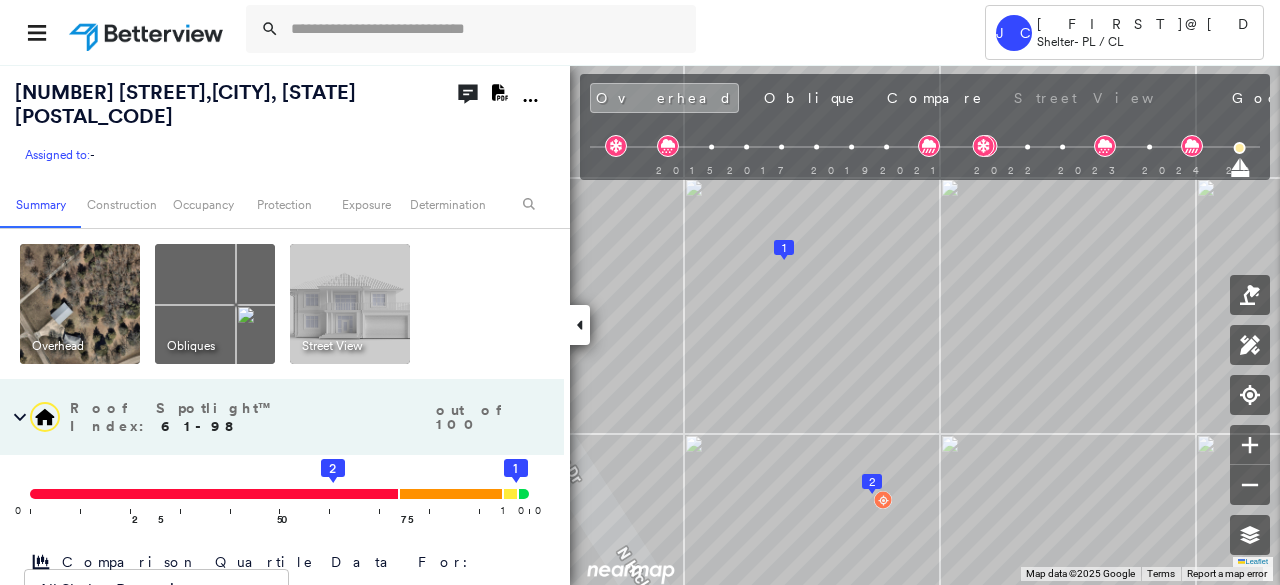 click at bounding box center (215, 304) 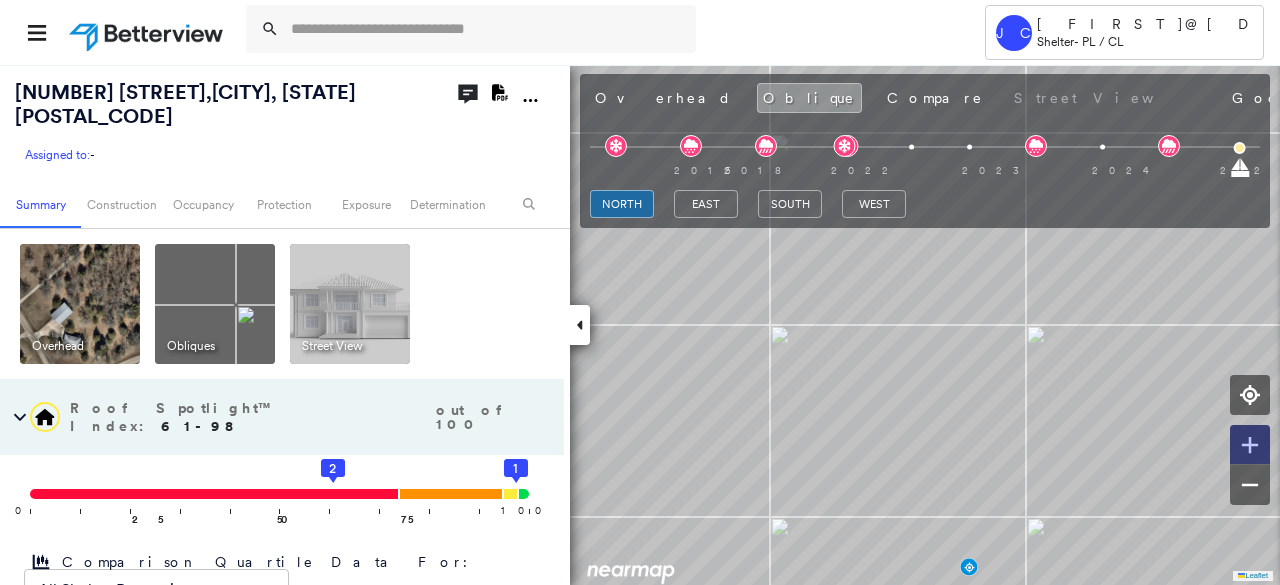 click at bounding box center (1250, 445) 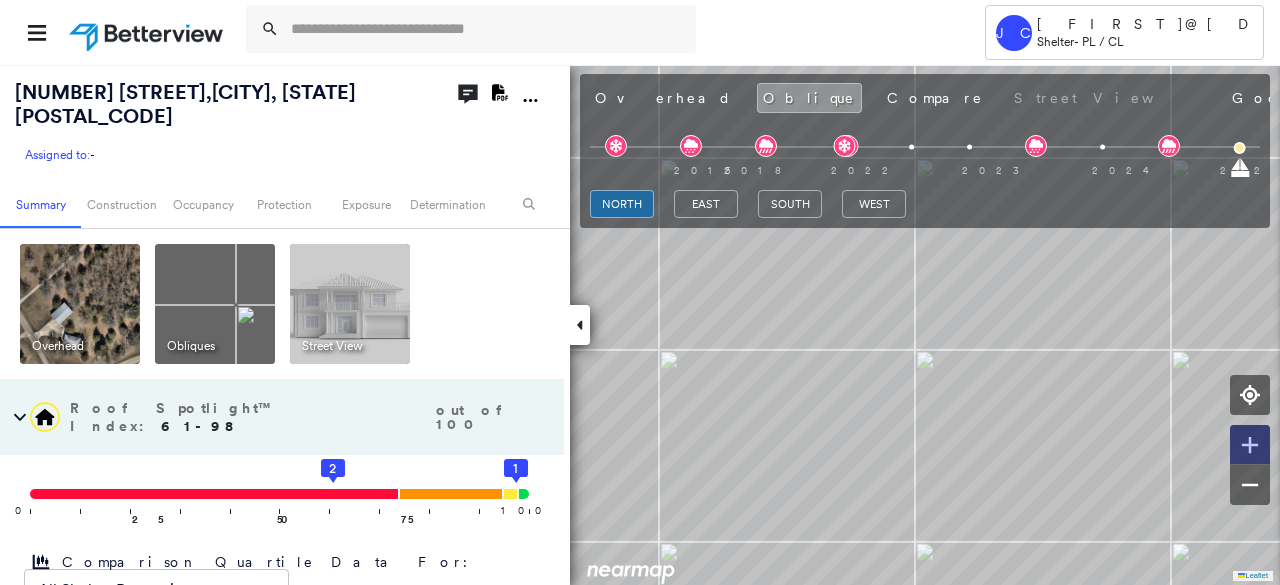 click 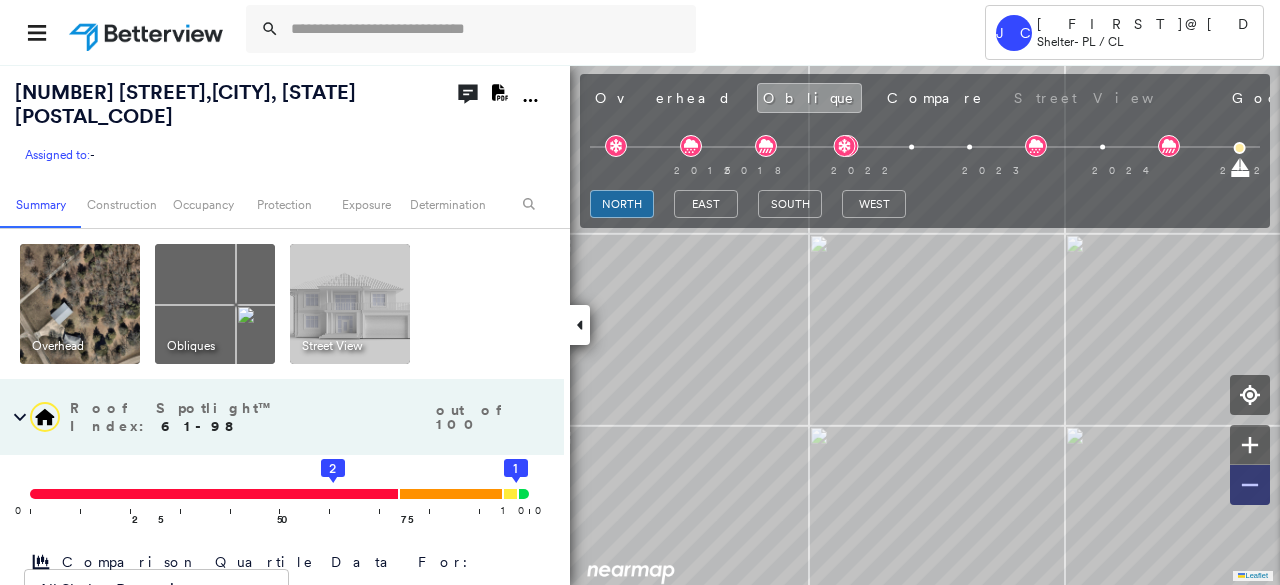 click 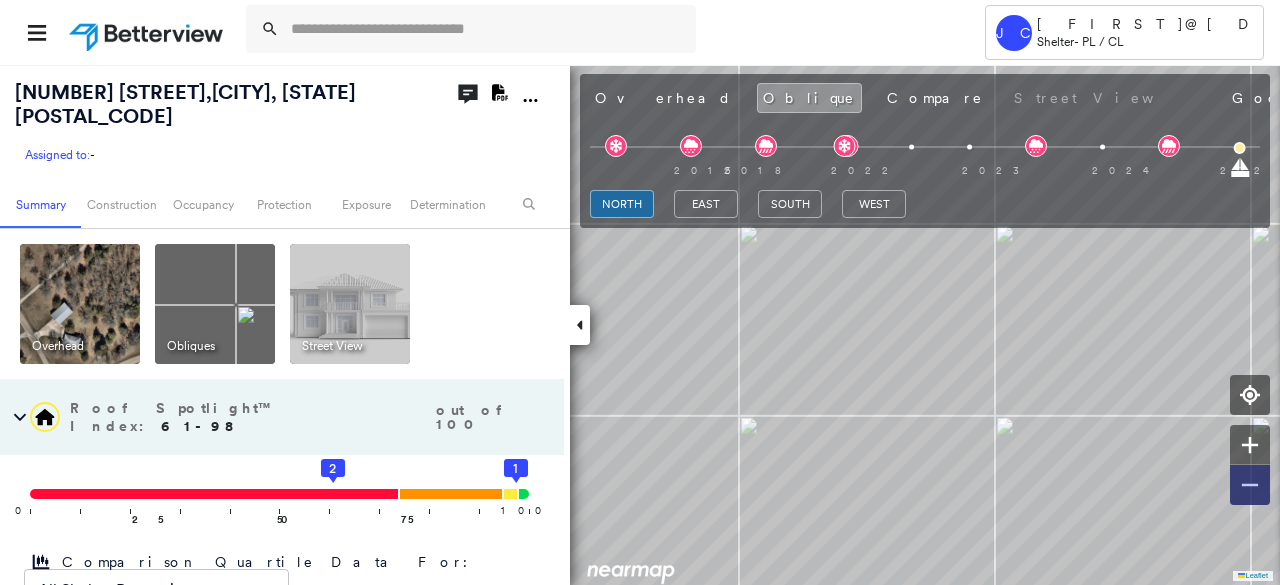 click 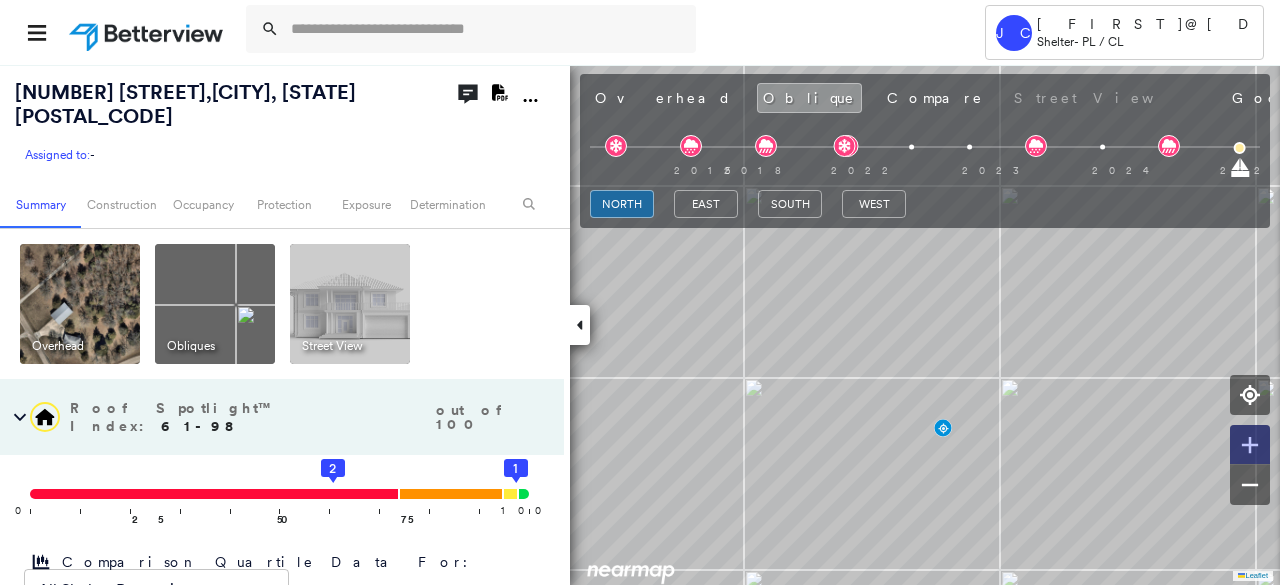 click 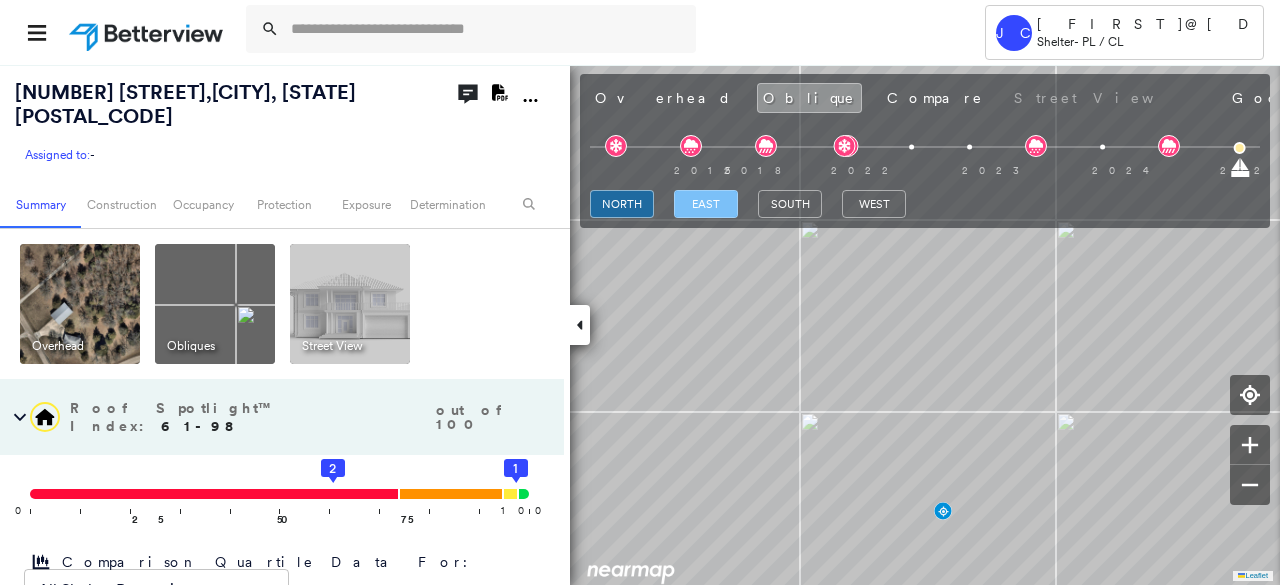 click on "east" at bounding box center (706, 204) 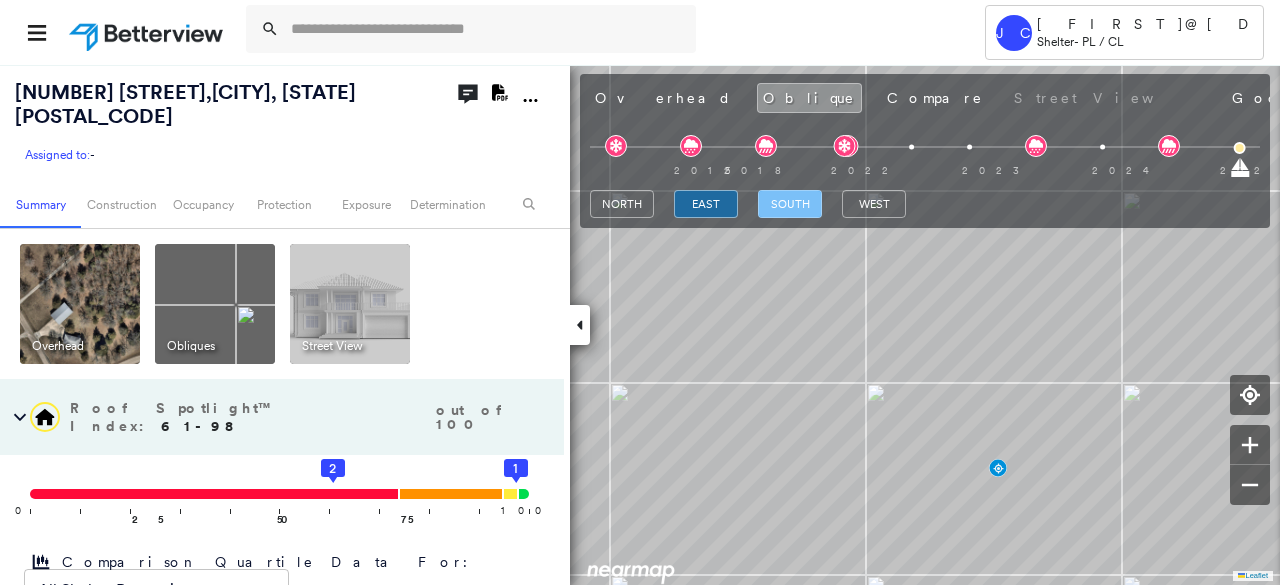 click on "south" at bounding box center (790, 204) 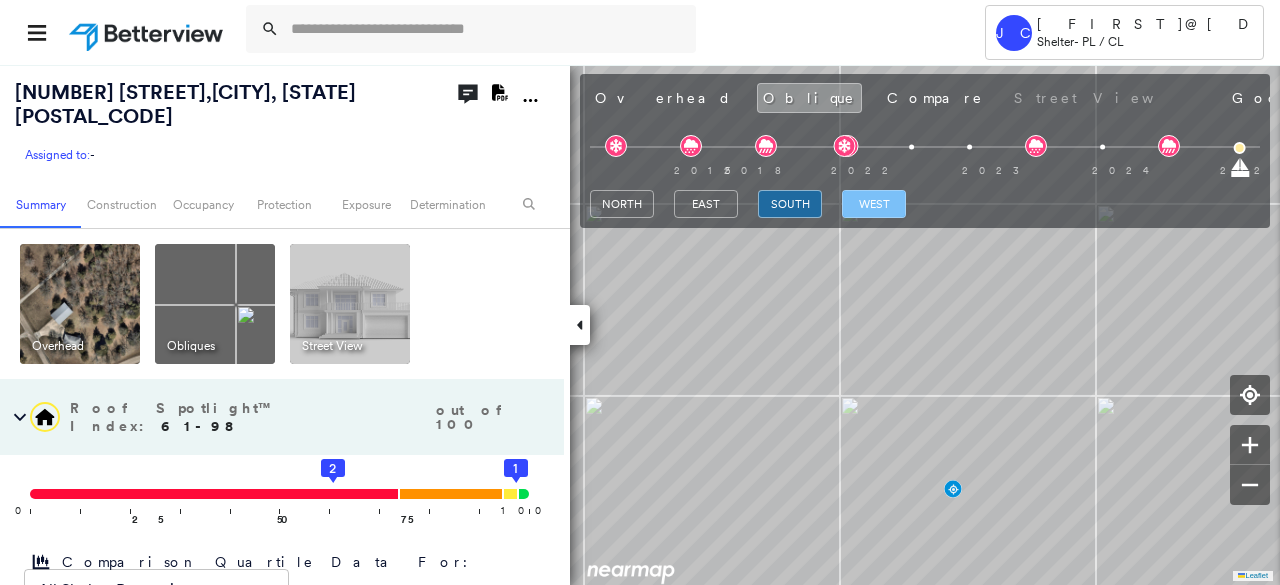 click on "west" at bounding box center [874, 204] 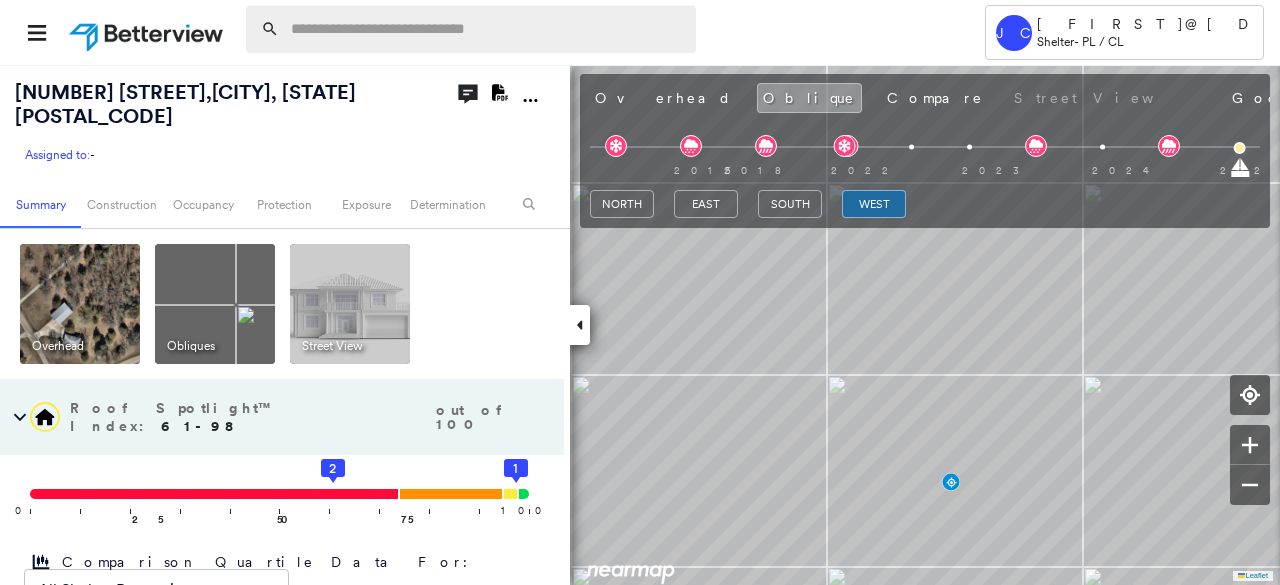 click at bounding box center (487, 29) 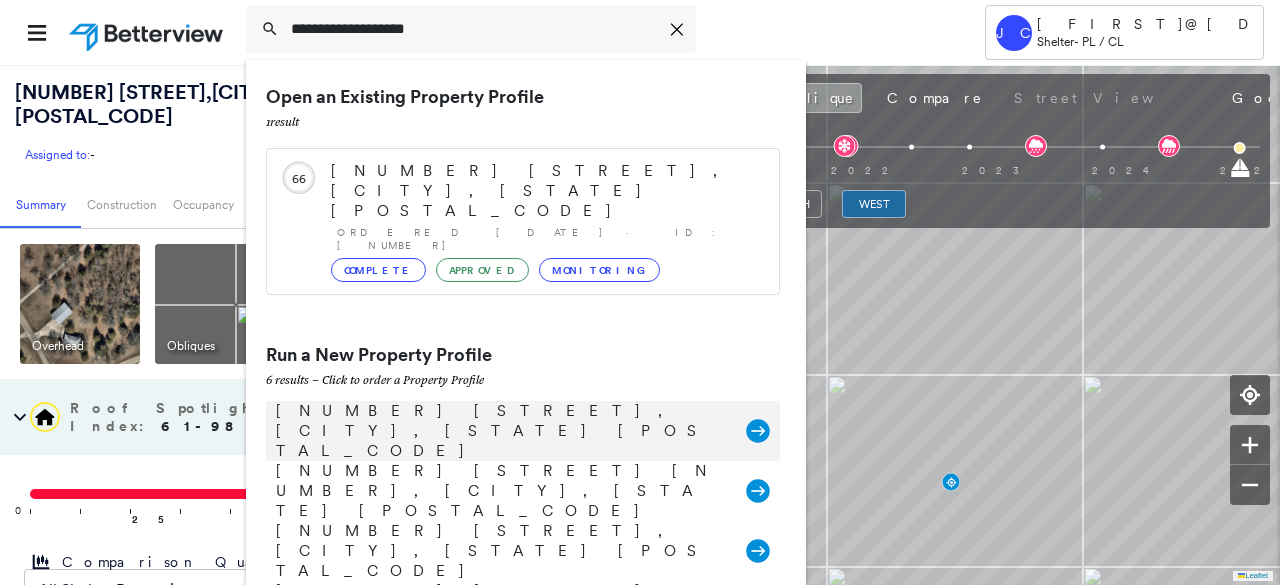 type on "**********" 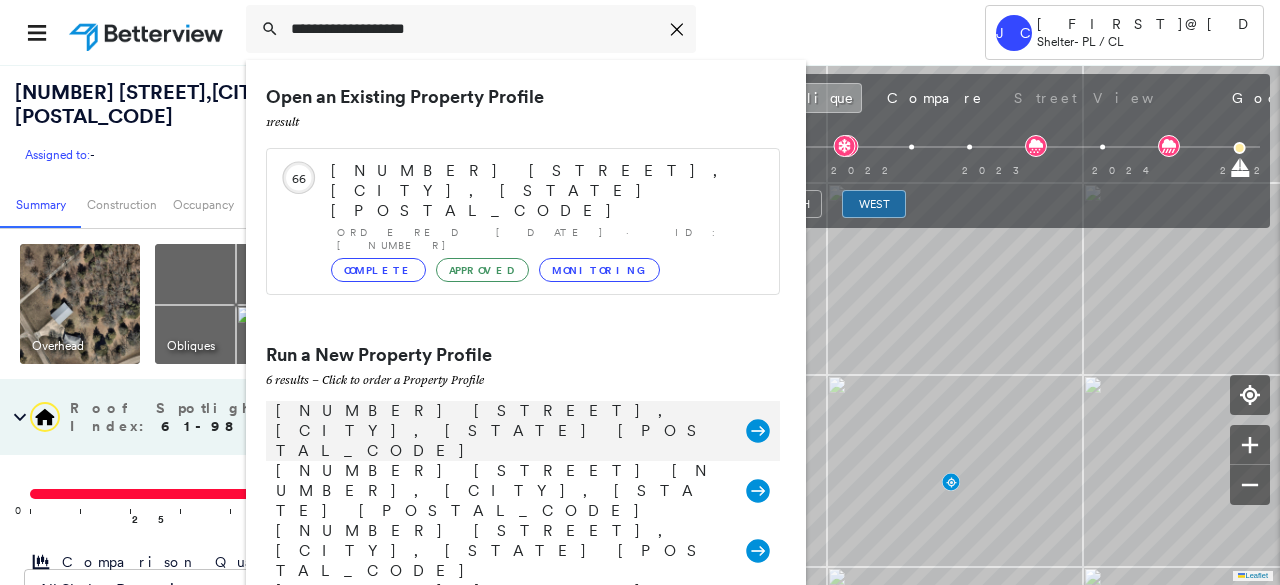 click 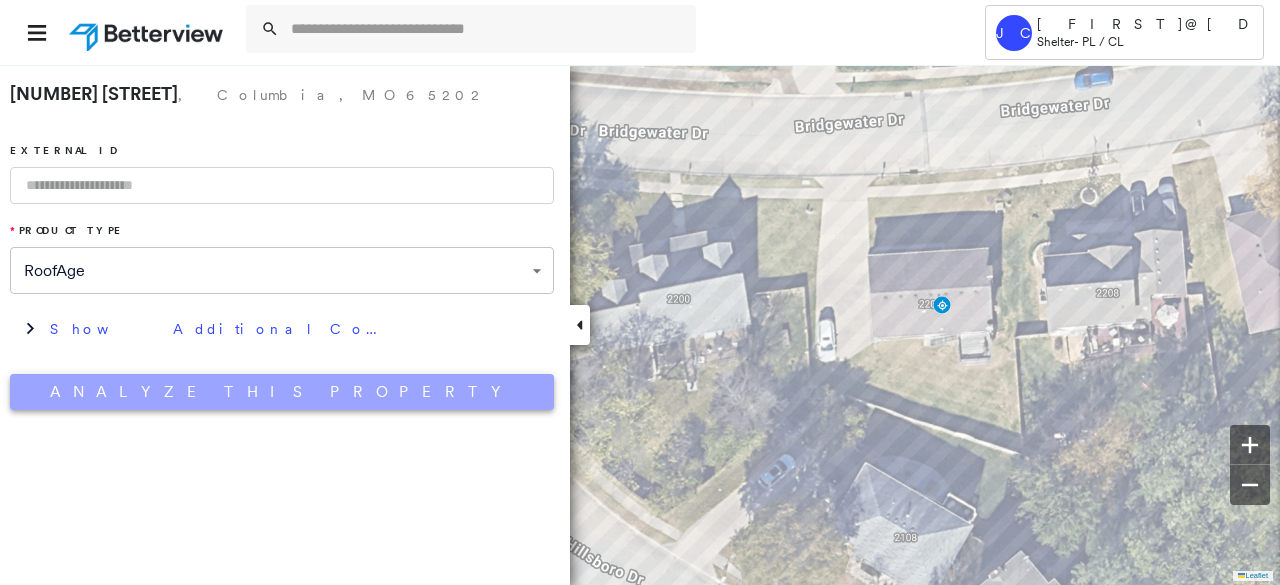 click on "Analyze This Property" at bounding box center [282, 392] 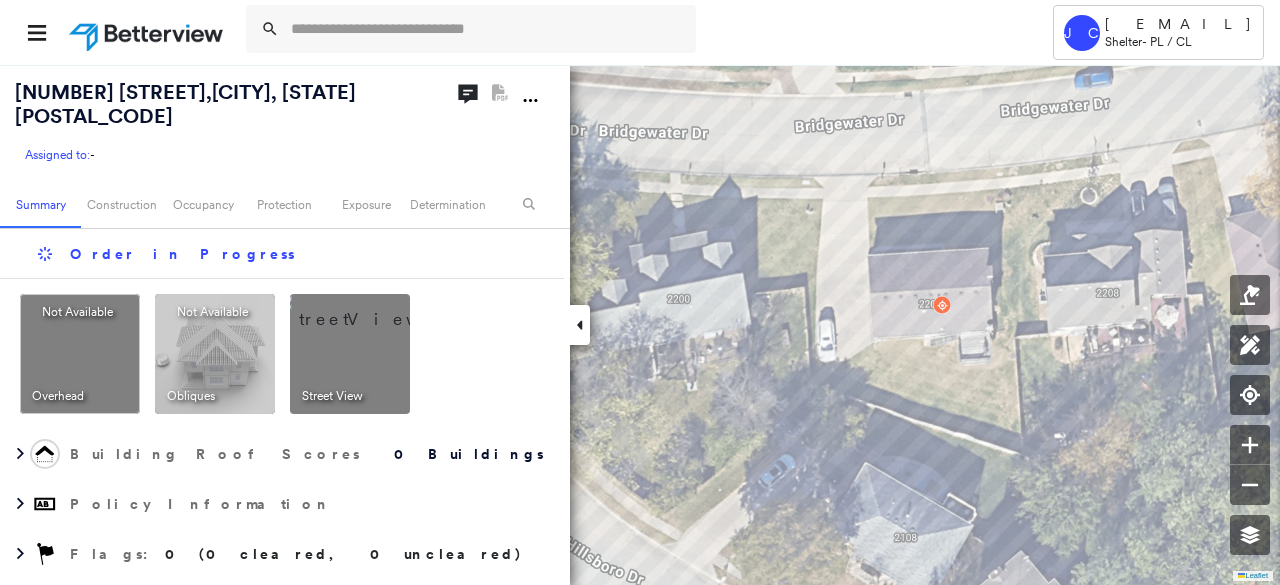 scroll, scrollTop: 0, scrollLeft: 0, axis: both 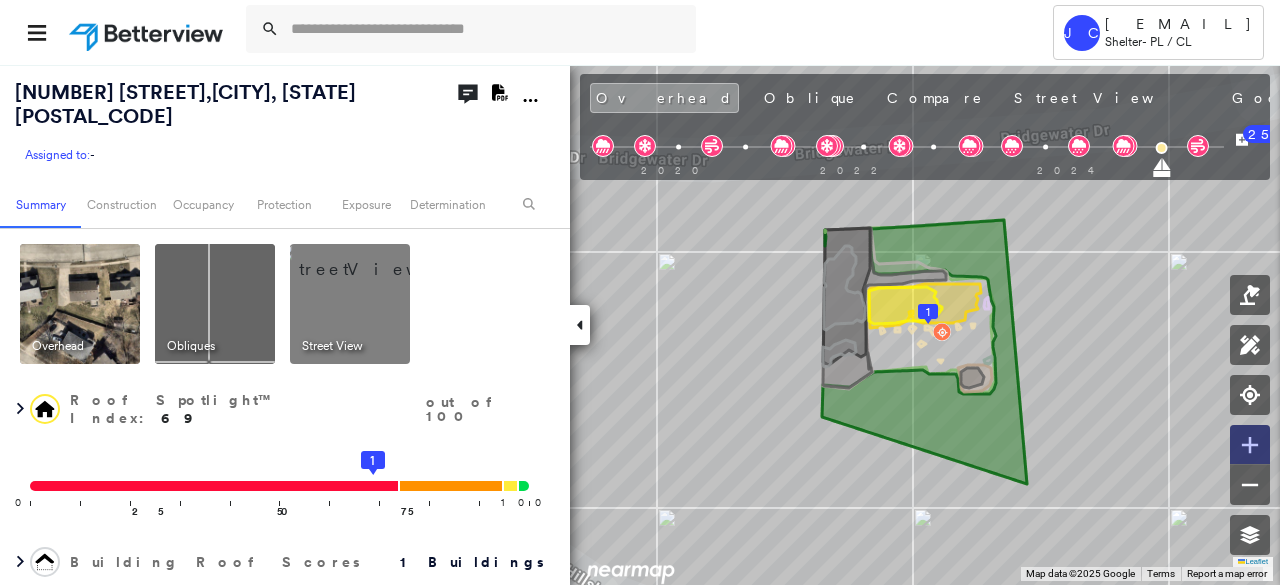 click 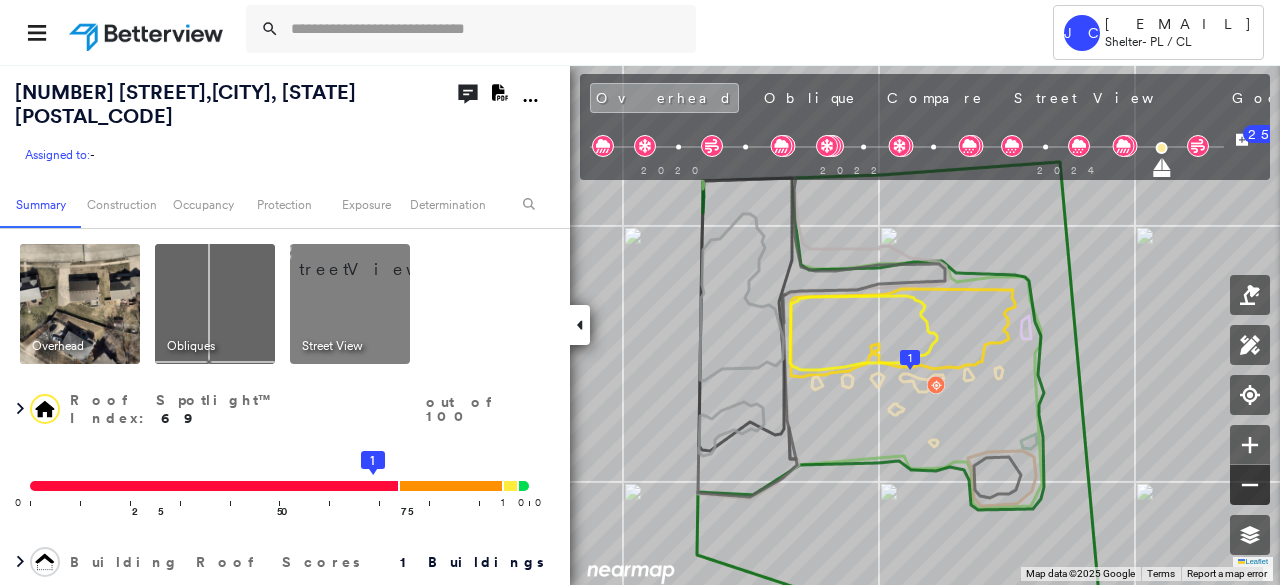 click 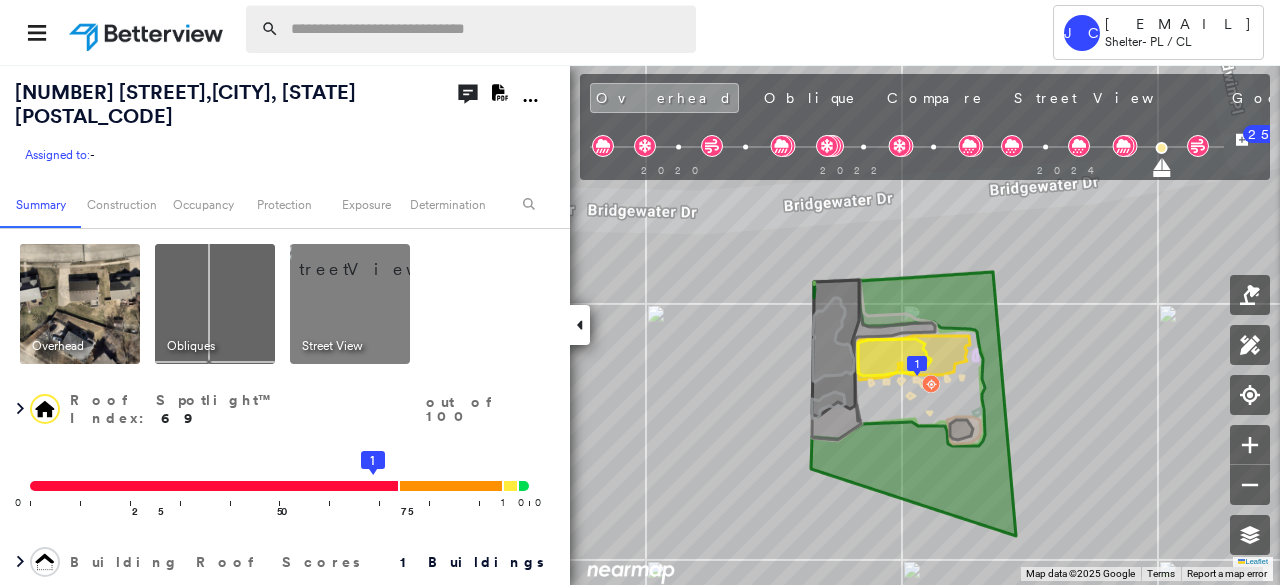 click at bounding box center (487, 29) 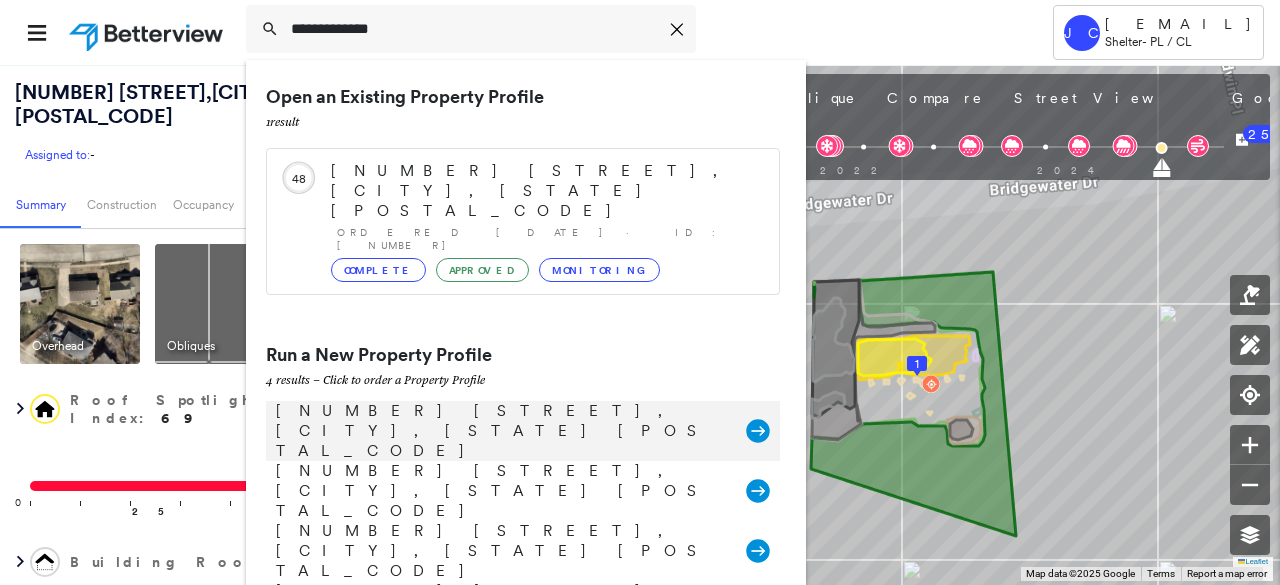 type on "**********" 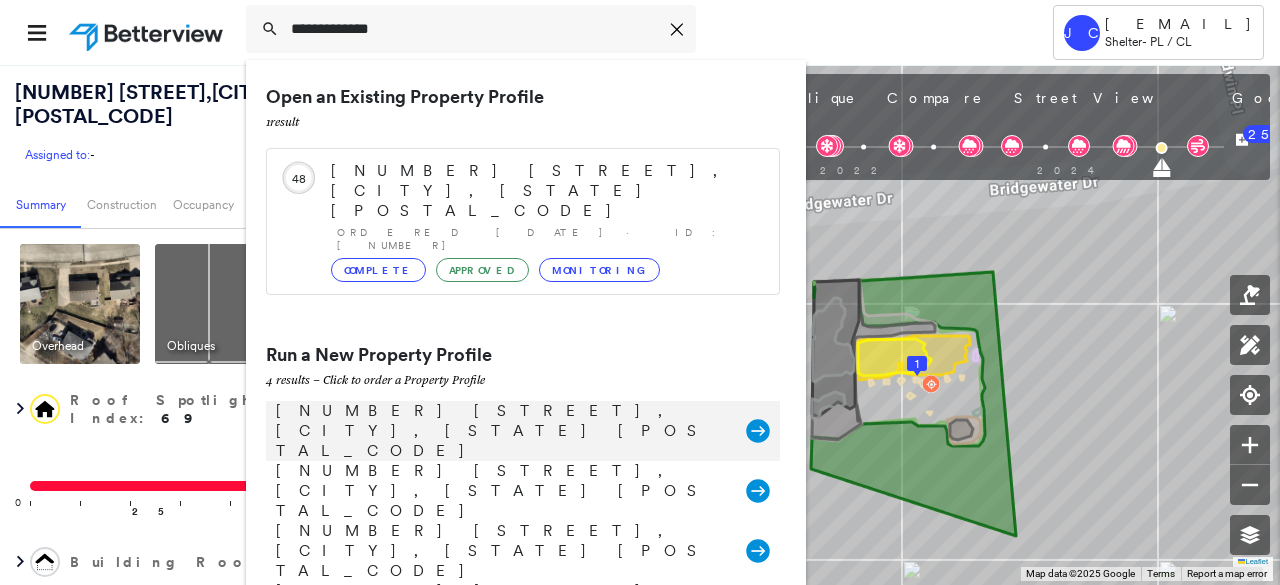 click 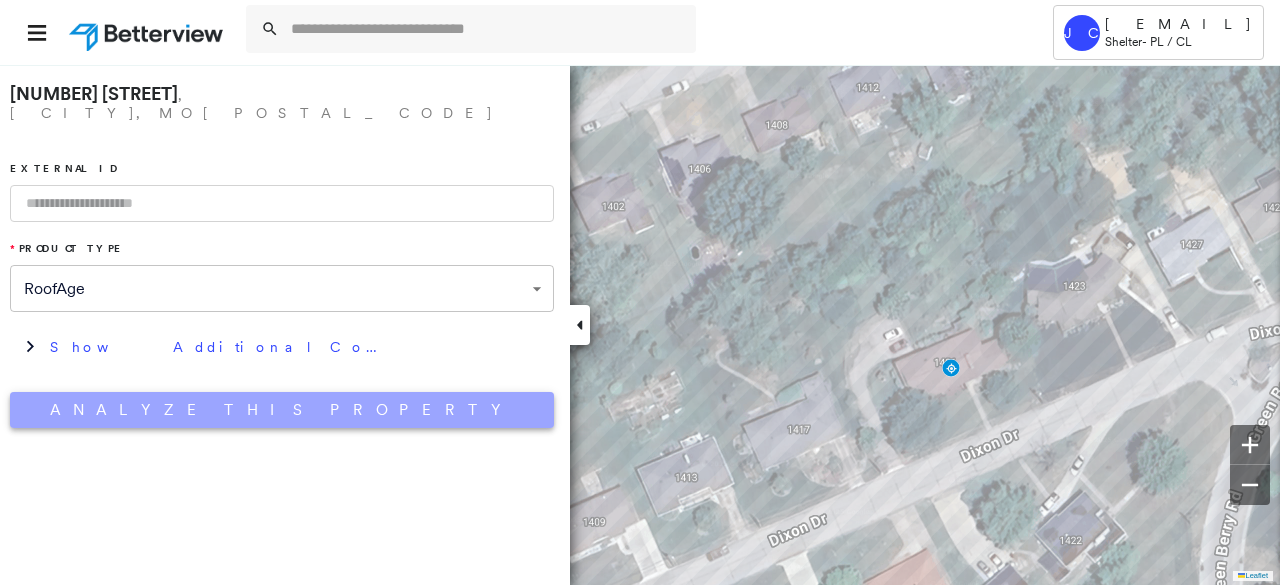 click on "Analyze This Property" at bounding box center [282, 410] 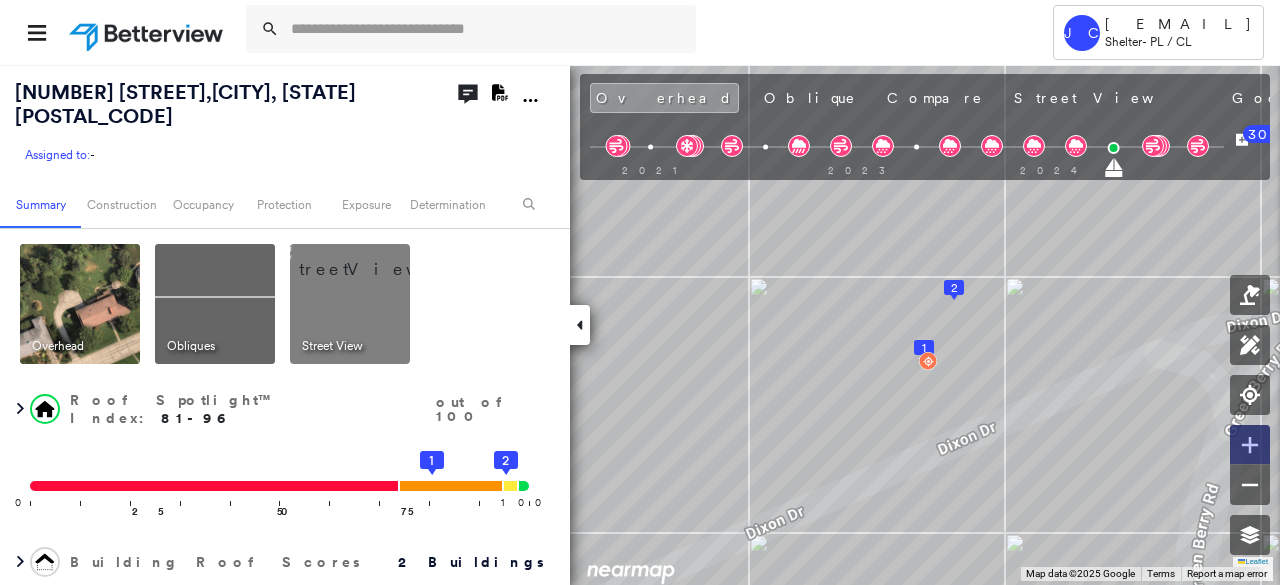 click 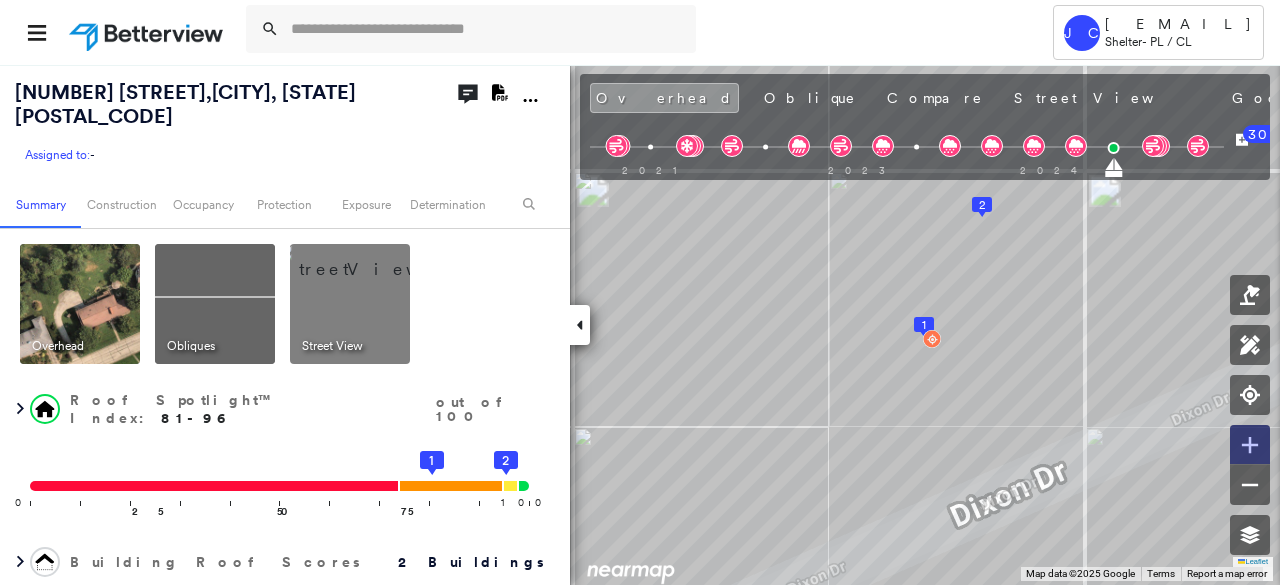 click 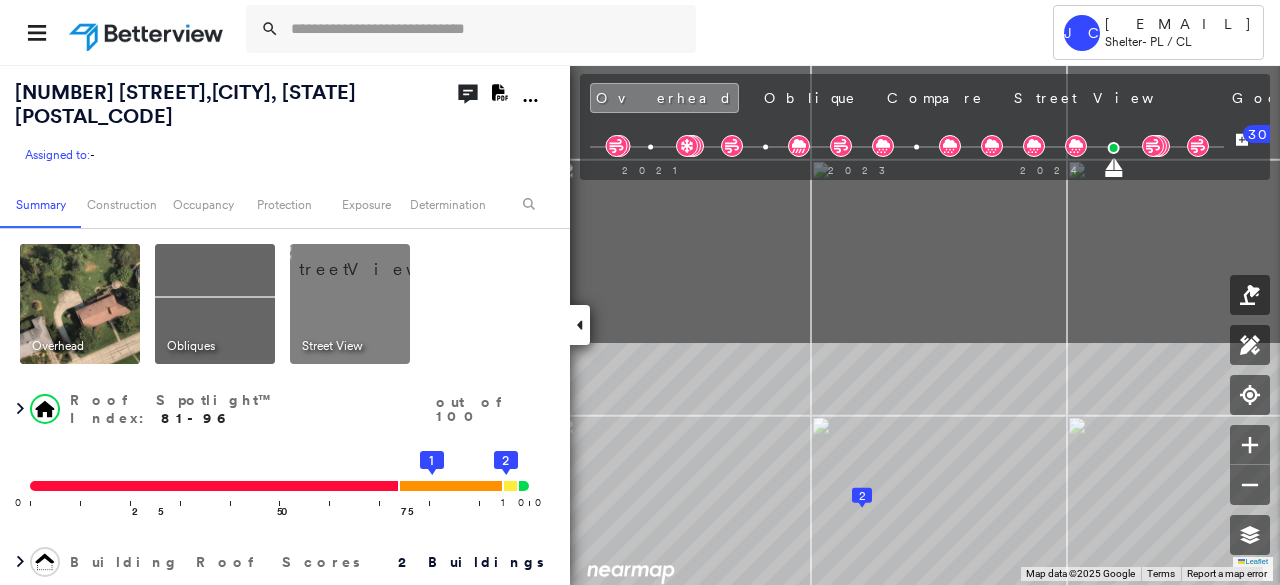 click on "Tower JC [EMAIL] Shelter - PL / CL [NUMBER] [STREET], [CITY], [STATE] [POSTAL_CODE] Assigned to: - Assigned to: - Assigned to: - Open Comments Download PDF Report Summary Construction Occupancy Protection Exposure Determination Overhead Obliques Street View Roof Spotlight™ Index : 81-96 out of 100 0 100 25 50 75 2 1 Building Roof Scores 2 Buildings Policy Information Flags : 1 (0 cleared, 1 uncleared) Construction Roof Spotlights : Staining, Tile or Shingle Staining, Overhang, Chimney, Vent Property Features : Wooden Decking, Cracked Pavement, Road (Drivable Surface), Asphalt, Significantly Stained Pavement and 5 more Roof Age : All Buildings greater than 4 years old. 1 Building 1 : 4+ years 2 Building 2 : 4+ years Roof Size & Shape : 2 buildings BuildZoom - Building Permit Data and Analysis Occupancy Place Detail Protection Exposure Fire Path FEMA Risk Index Hail Claim Predictor: Most Risky 1 out of 5 Wind Claim Predictor: Most Risky 1 out of 5 Additional Perils Present" at bounding box center (640, 292) 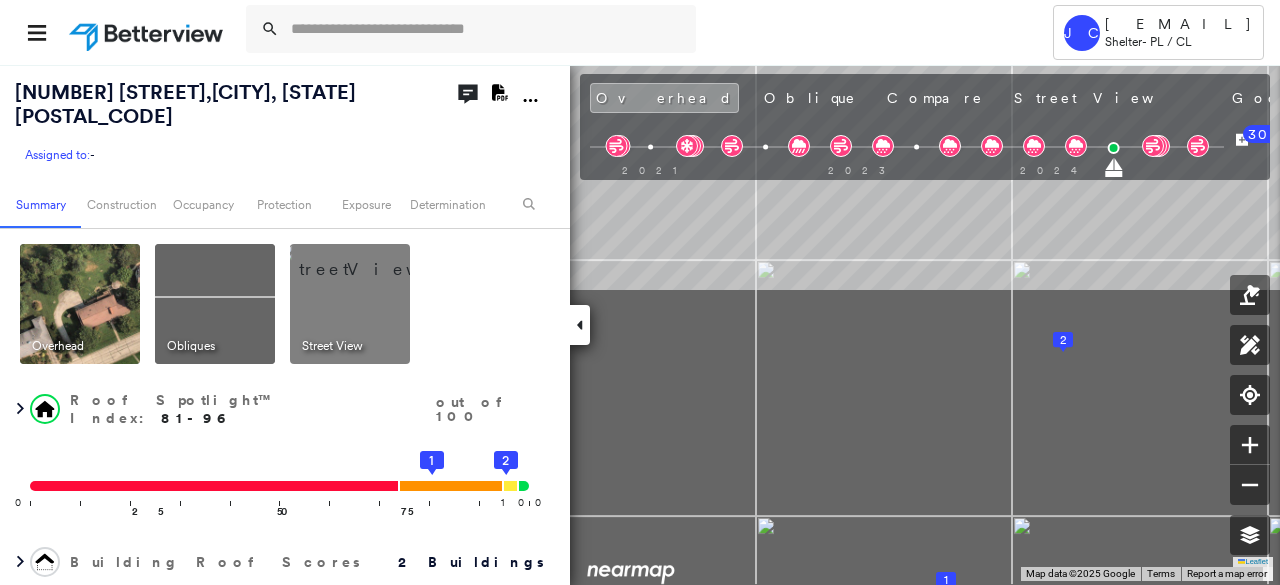 click on "[NUMBER] [STREET] , [CITY], [STATE] [POSTAL_CODE] Assigned to: - Assigned to: - Assigned to: - Open Comments Download PDF Report Summary Construction Occupancy Protection Exposure Determination Overhead Obliques Street View Roof Spotlight™ Index : 81-96 out of 100 0 100 25 50 75 2 1 Building Roof Scores 2 Buildings Policy Information Flags : 1 (0 cleared, 1 uncleared) Construction Roof Spotlights : Staining, Tile or Shingle Staining, Overhang, Chimney, Vent Property Features : Wooden Decking, Cracked Pavement, Road (Drivable Surface), Asphalt, Significantly Stained Pavement and 5 more Roof Age : All Buildings greater than 4 years old. 1 Building 1 : 4+ years 2 Building 2 : 4+ years Roof Size & Shape : 2 buildings BuildZoom - Building Permit Data and Analysis Occupancy Place Detail Protection Exposure Fire Path FEMA Risk Index Hail Claim Predictor: Most Risky 1 out of 5 Wind Claim Predictor: Most Risky 1 out of 5 Additional Perils Tree Fall Risk: Present Low Priority" at bounding box center (640, 324) 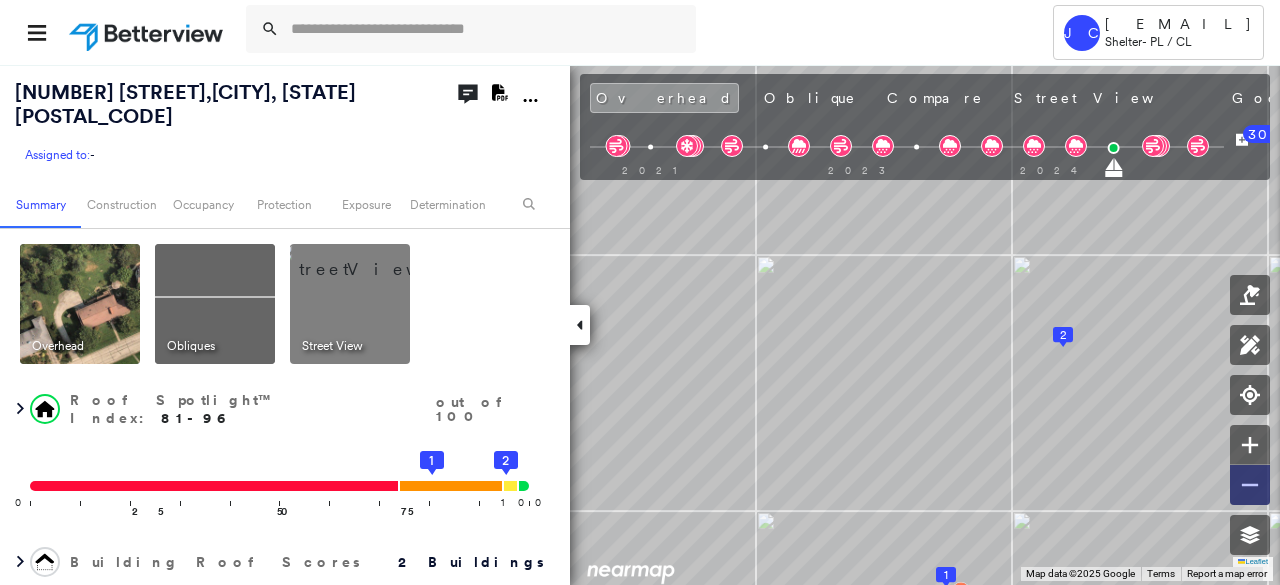click 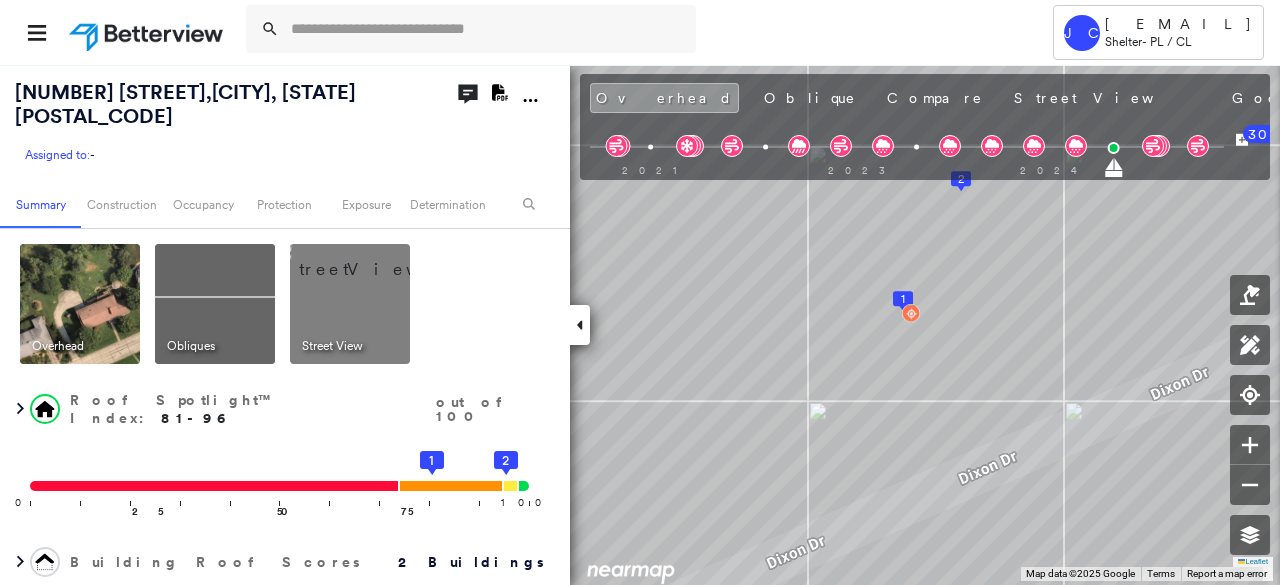click at bounding box center (215, 304) 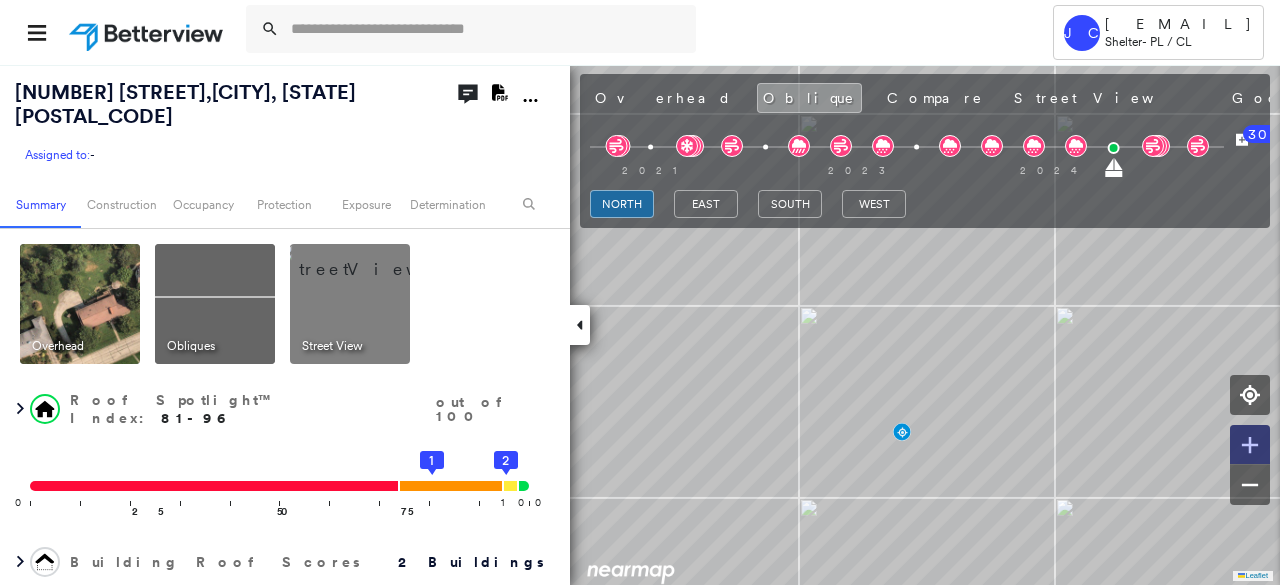click at bounding box center [1250, 445] 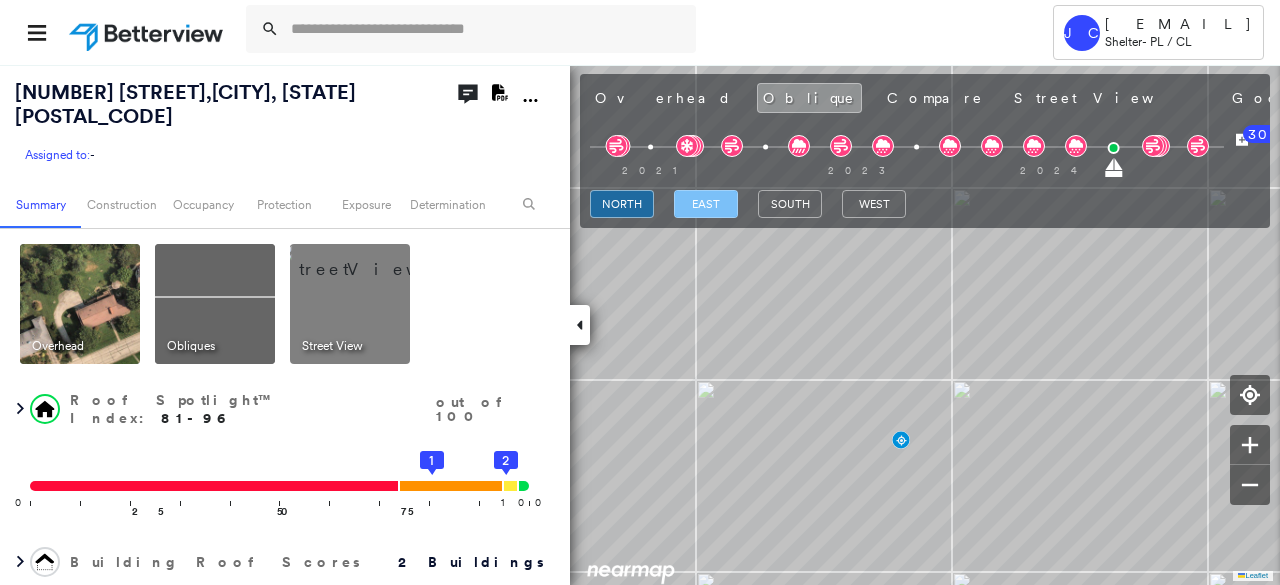 click on "east" at bounding box center (706, 204) 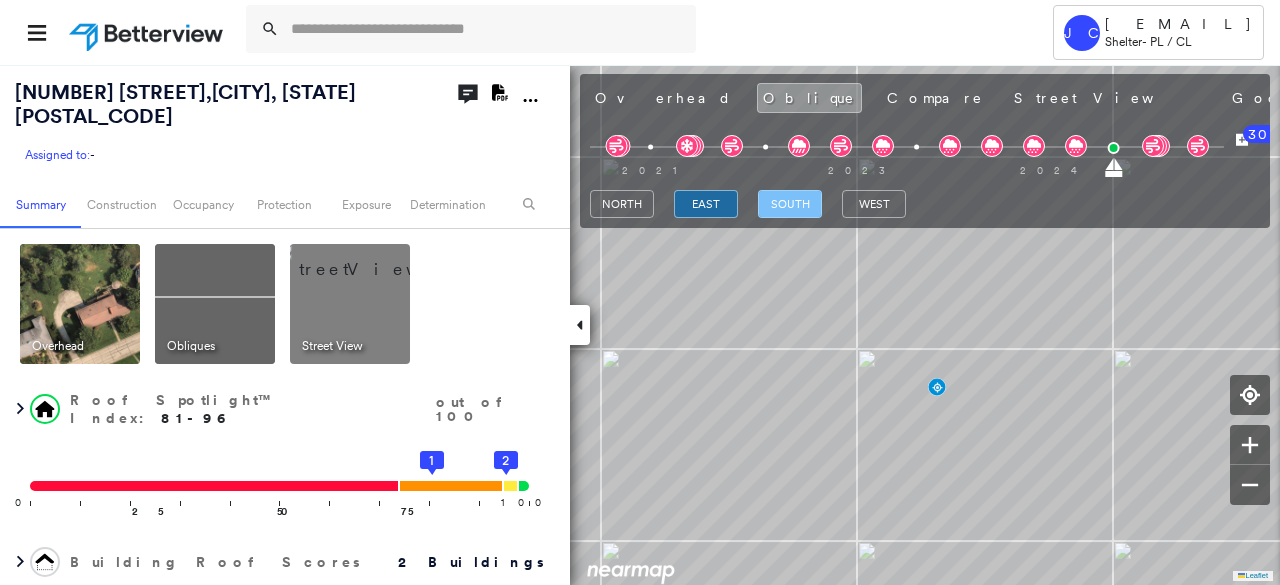 click on "south" at bounding box center [790, 204] 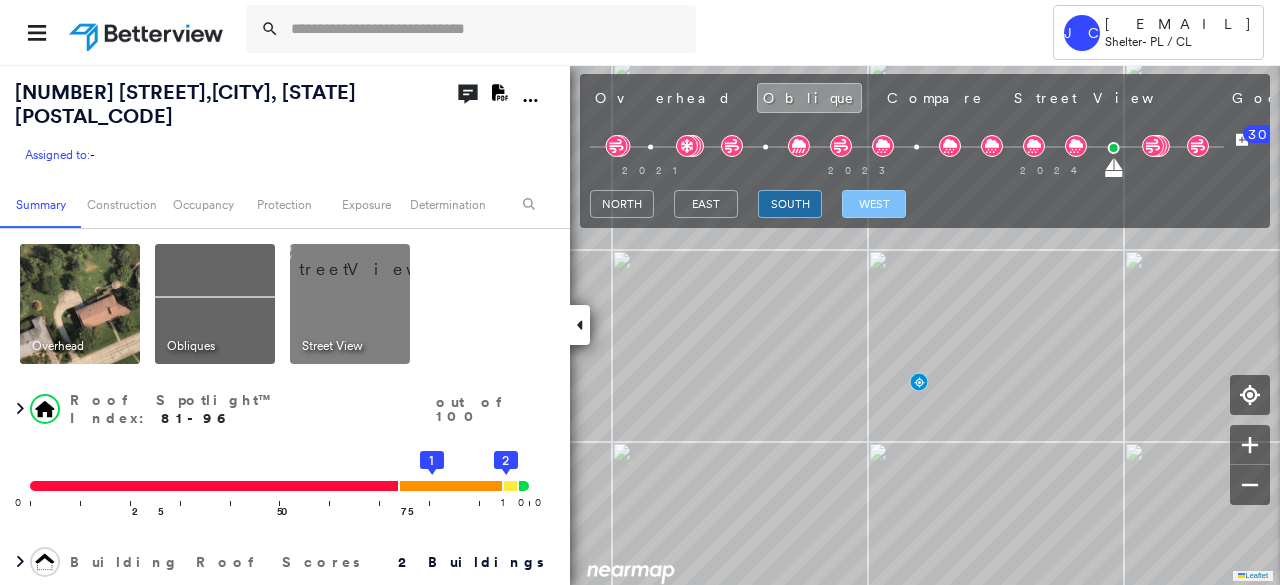 click on "west" at bounding box center (874, 204) 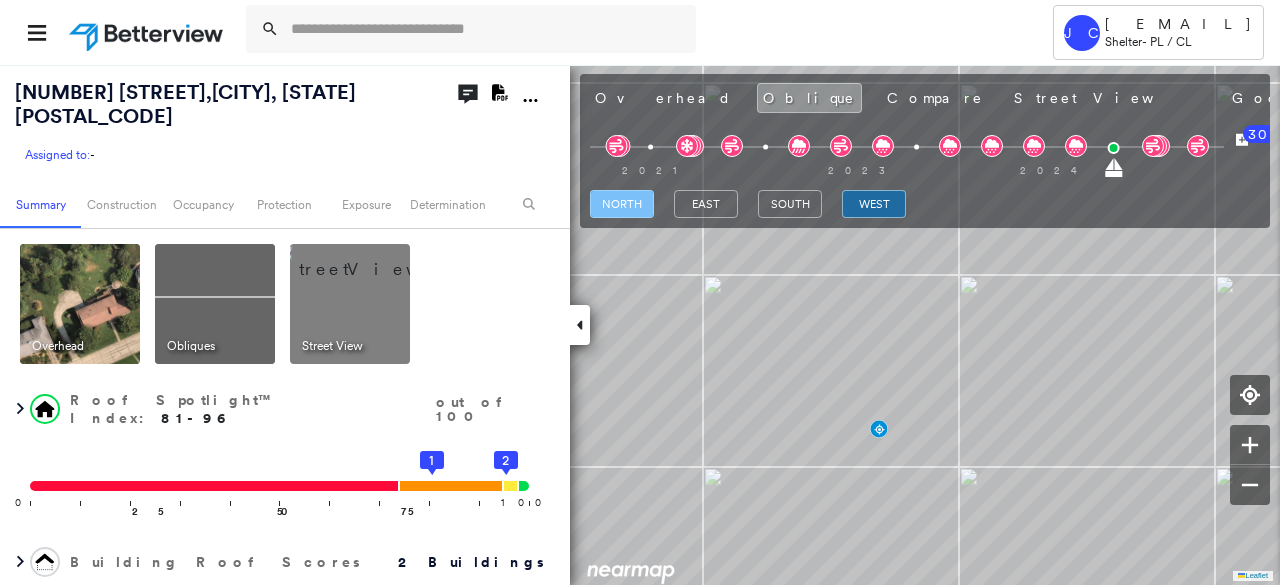 click on "north" at bounding box center [622, 204] 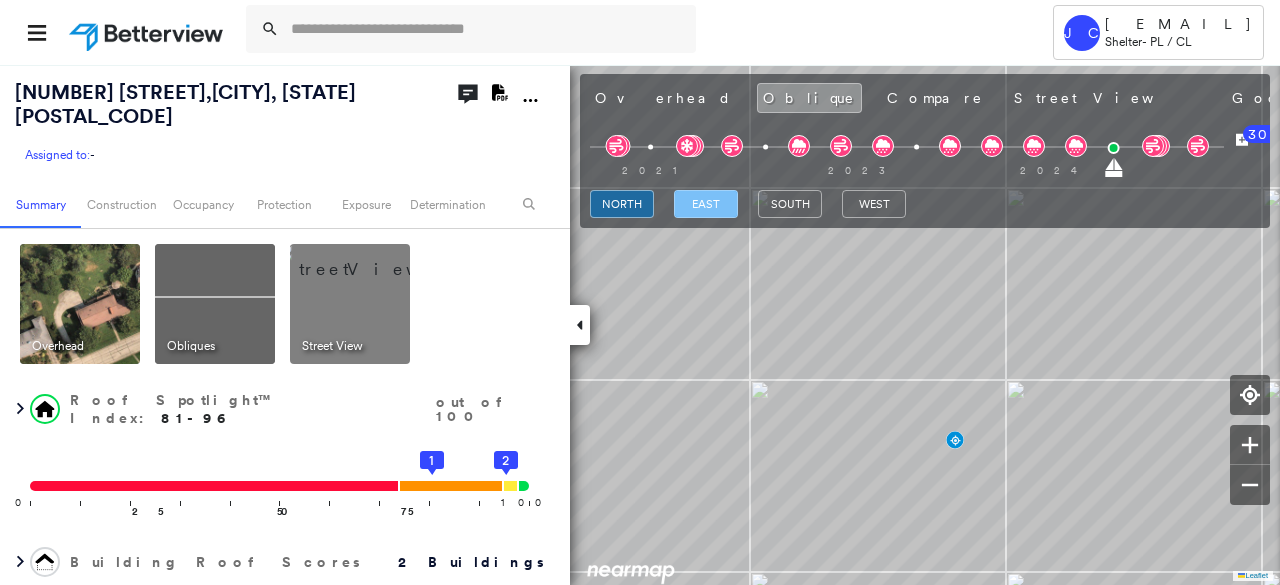 click on "east" at bounding box center (706, 204) 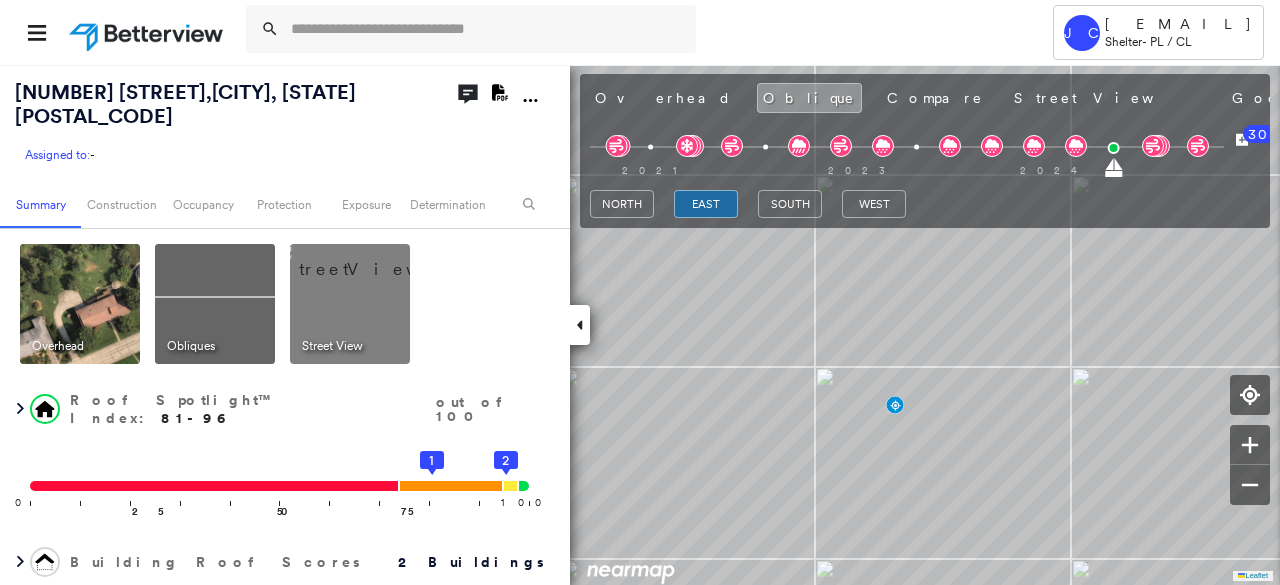 click at bounding box center (374, 259) 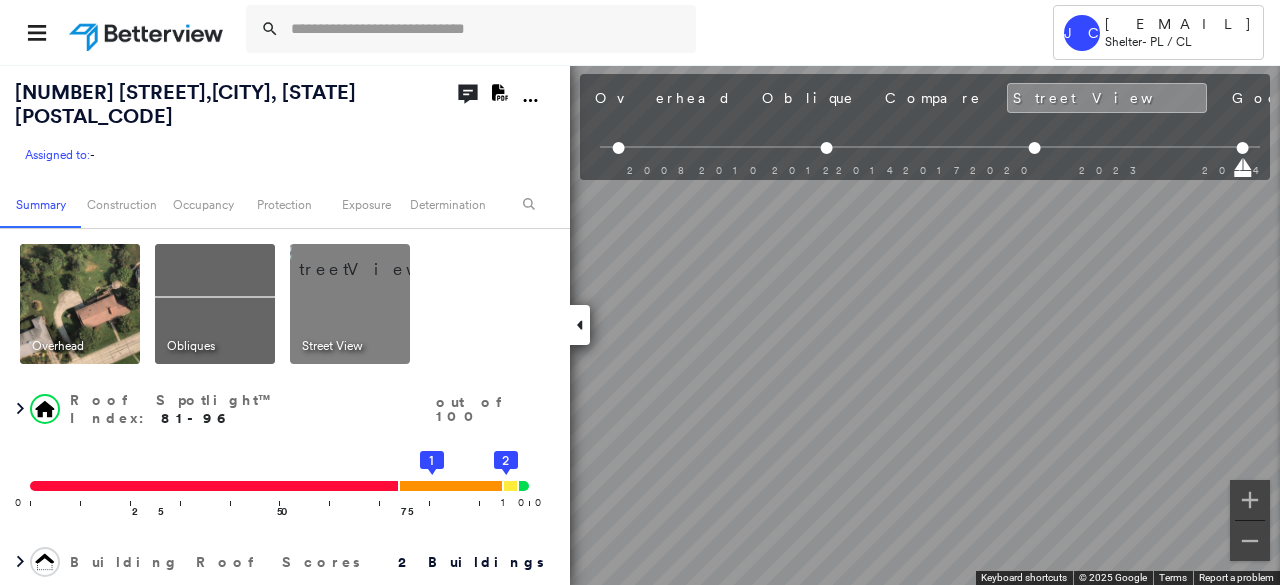click at bounding box center (80, 304) 